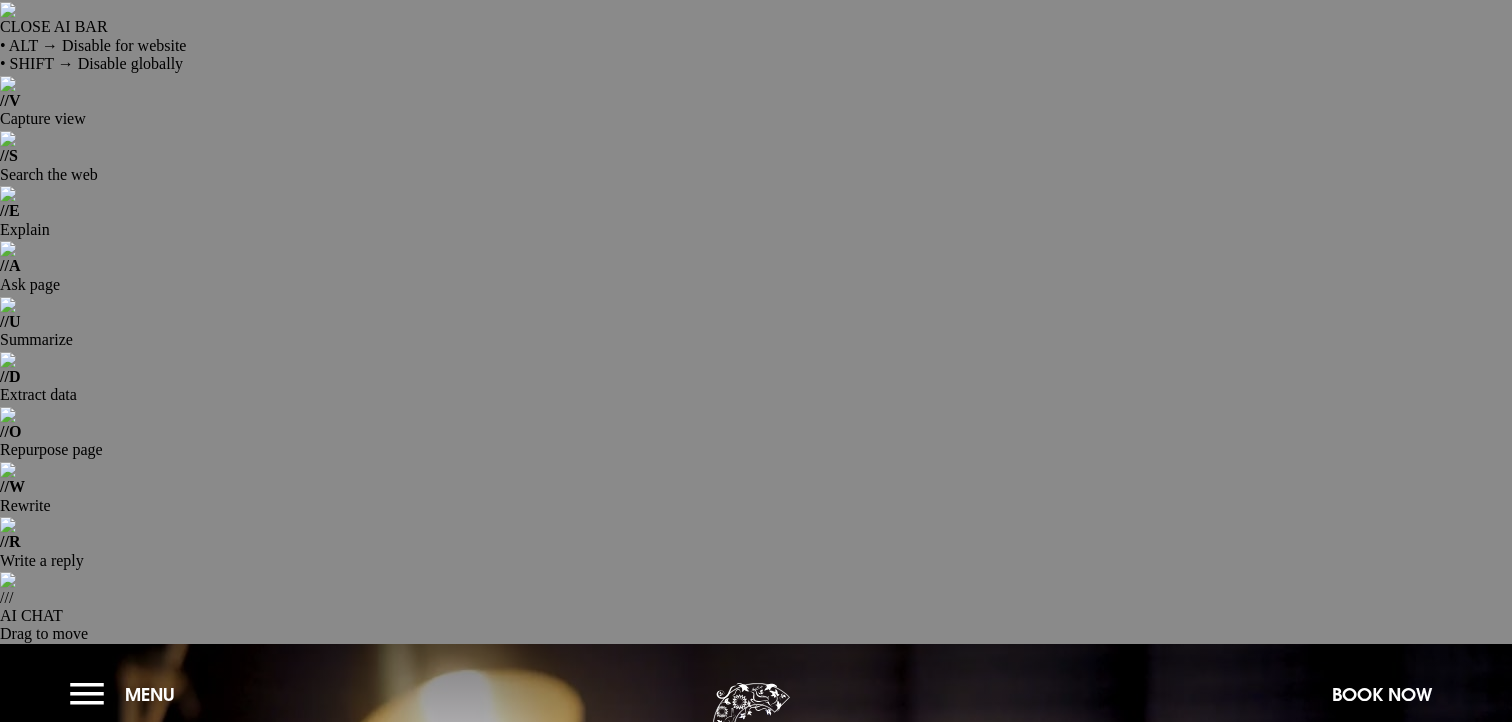 scroll, scrollTop: 0, scrollLeft: 0, axis: both 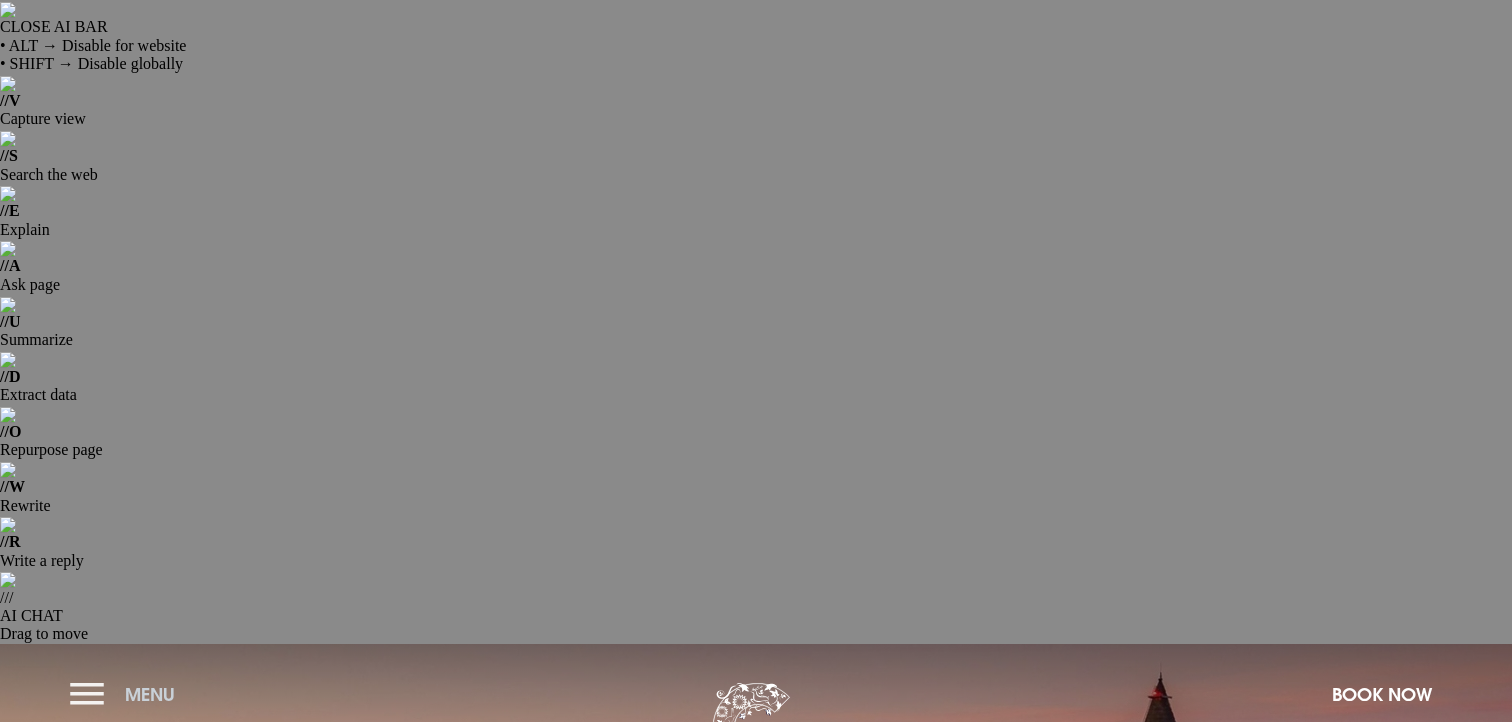 click on "Menu" at bounding box center [150, 694] 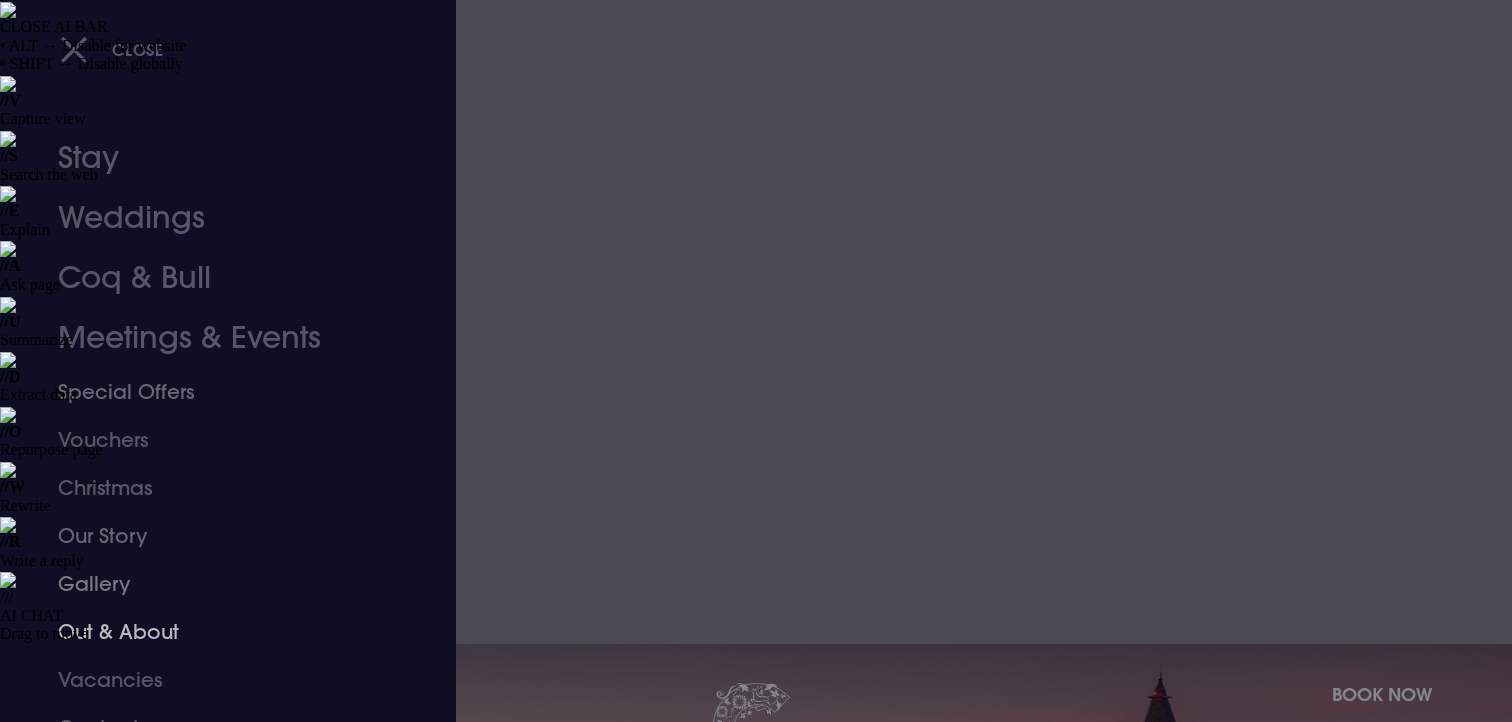 click on "Out & About" at bounding box center [216, 632] 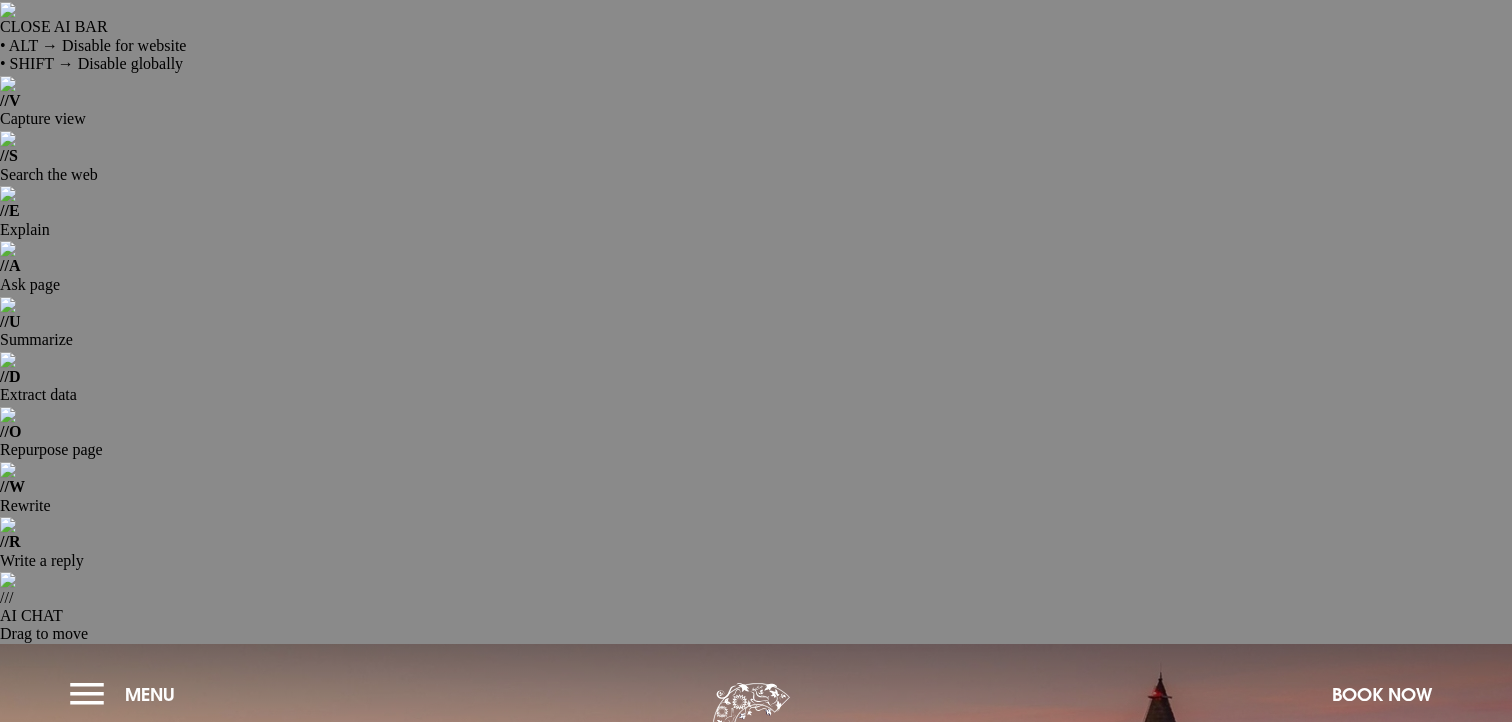 scroll, scrollTop: 0, scrollLeft: 0, axis: both 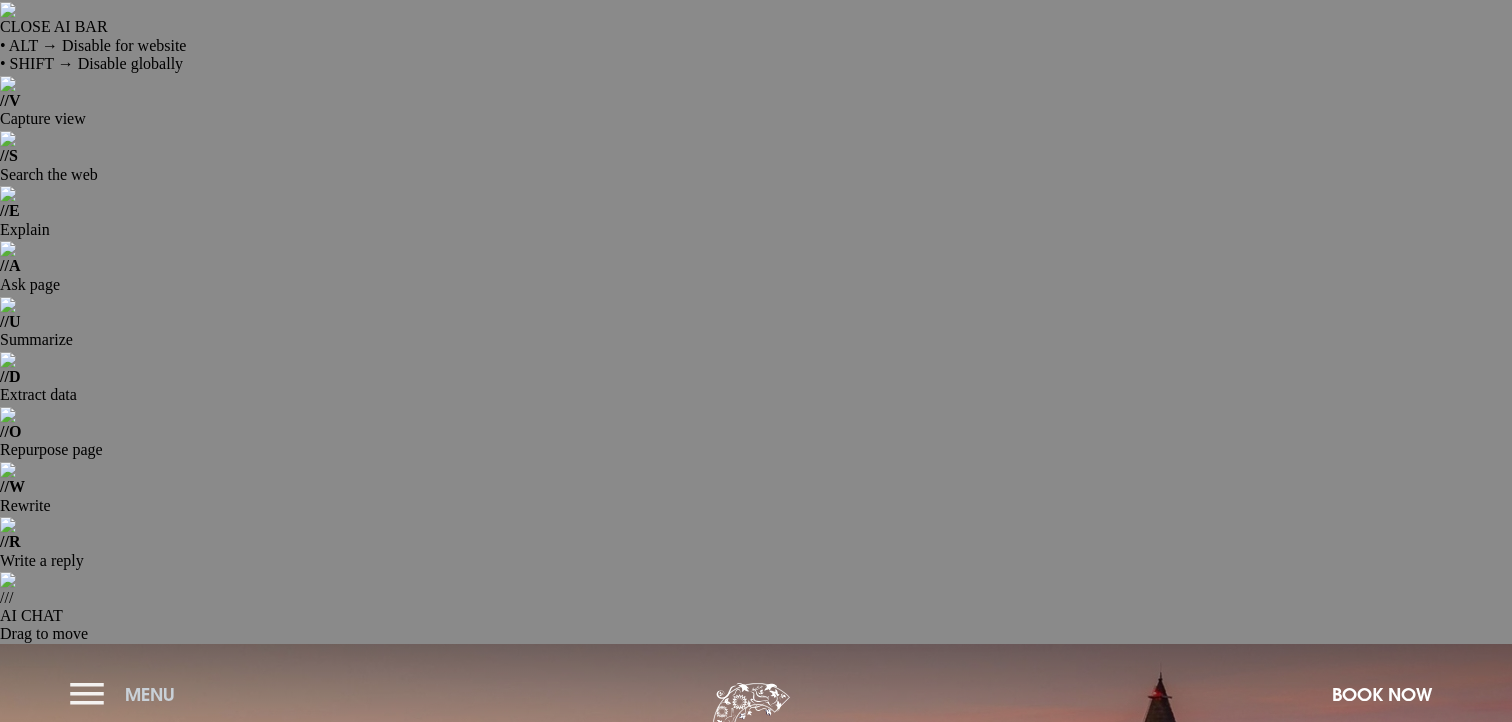 click on "Menu" at bounding box center [150, 694] 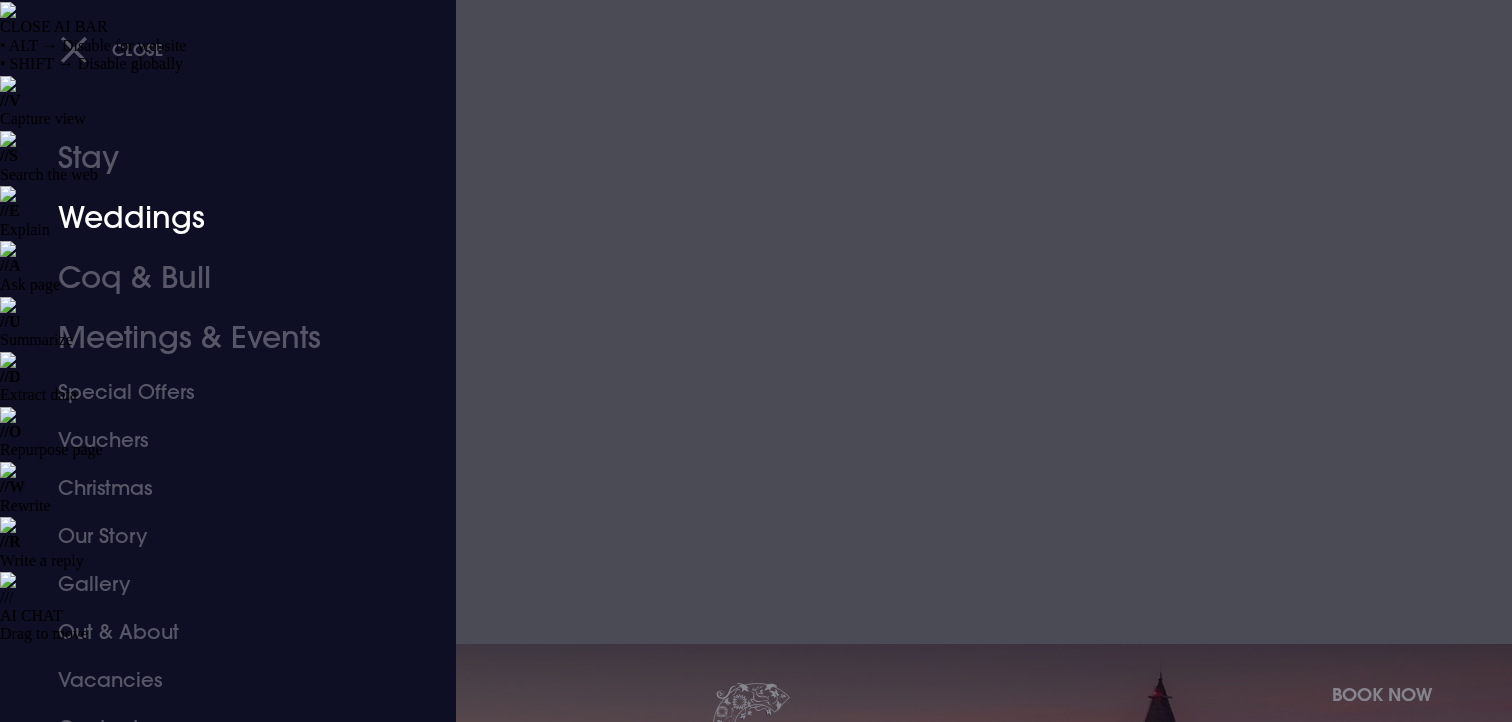click on "Weddings" at bounding box center (216, 218) 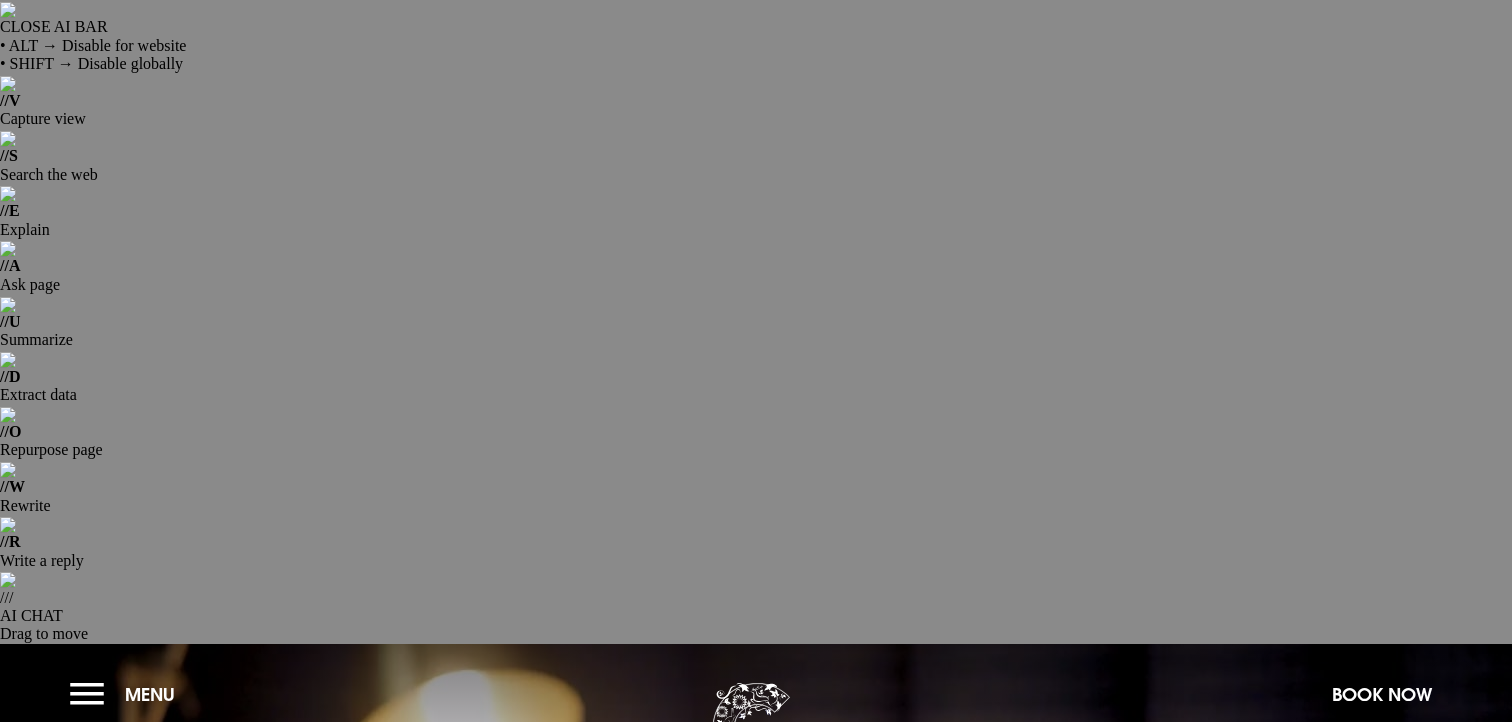 scroll, scrollTop: 0, scrollLeft: 0, axis: both 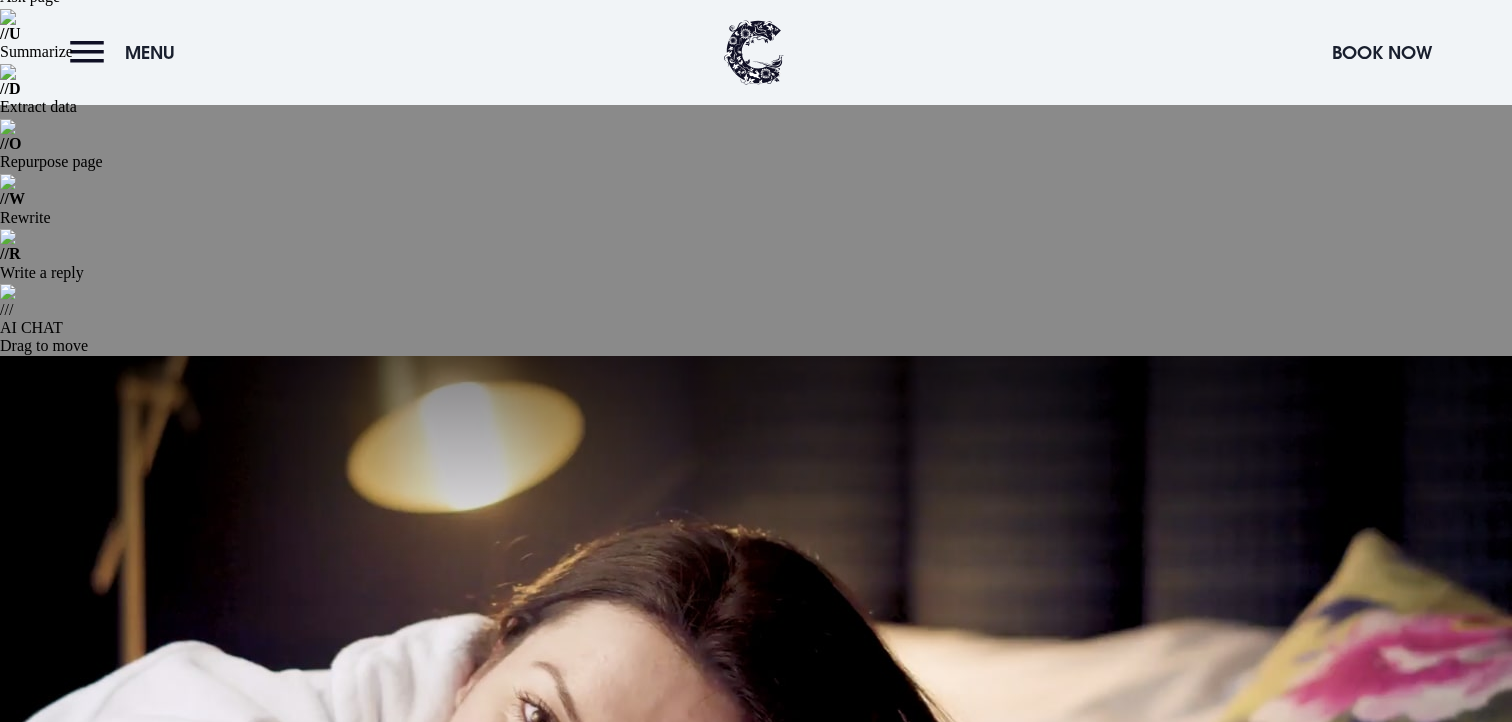 click on "FAQs" at bounding box center [905, 1128] 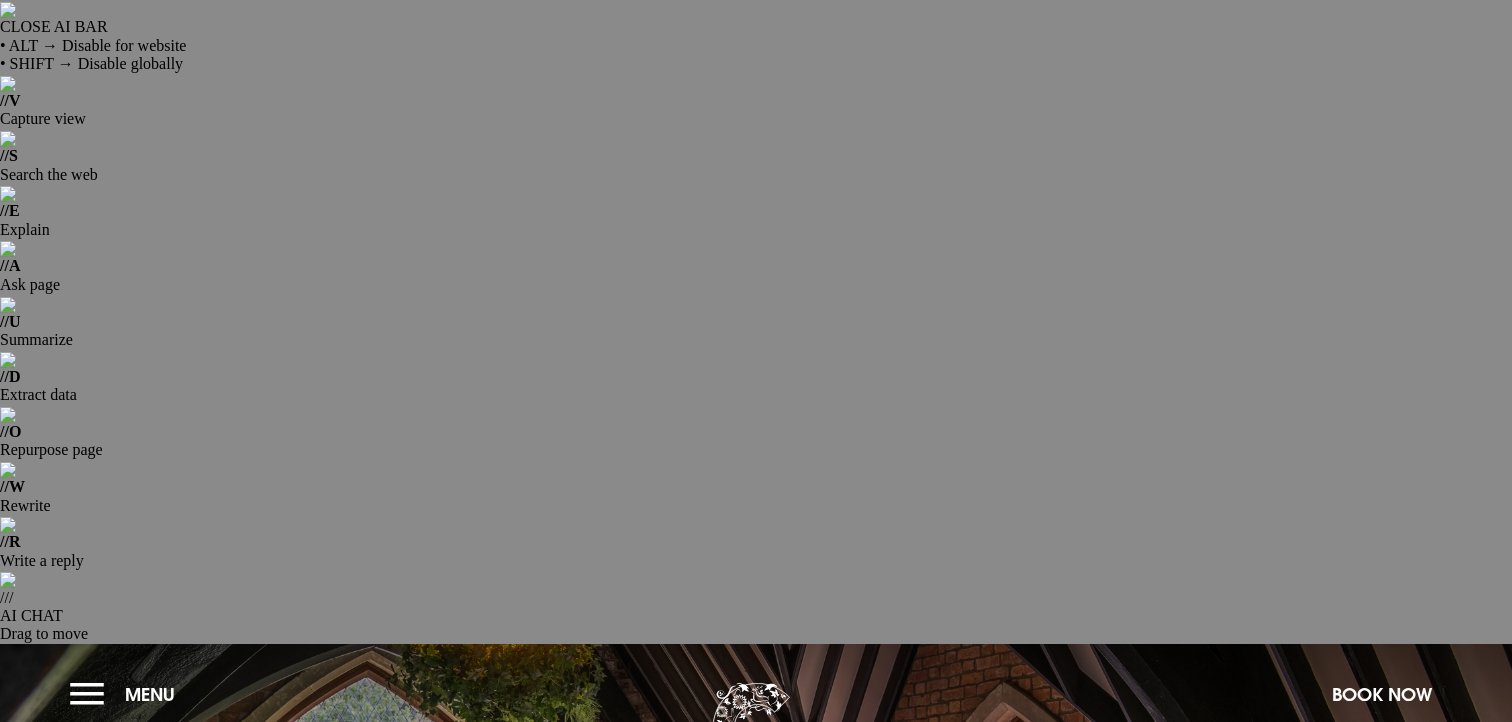 scroll, scrollTop: 0, scrollLeft: 0, axis: both 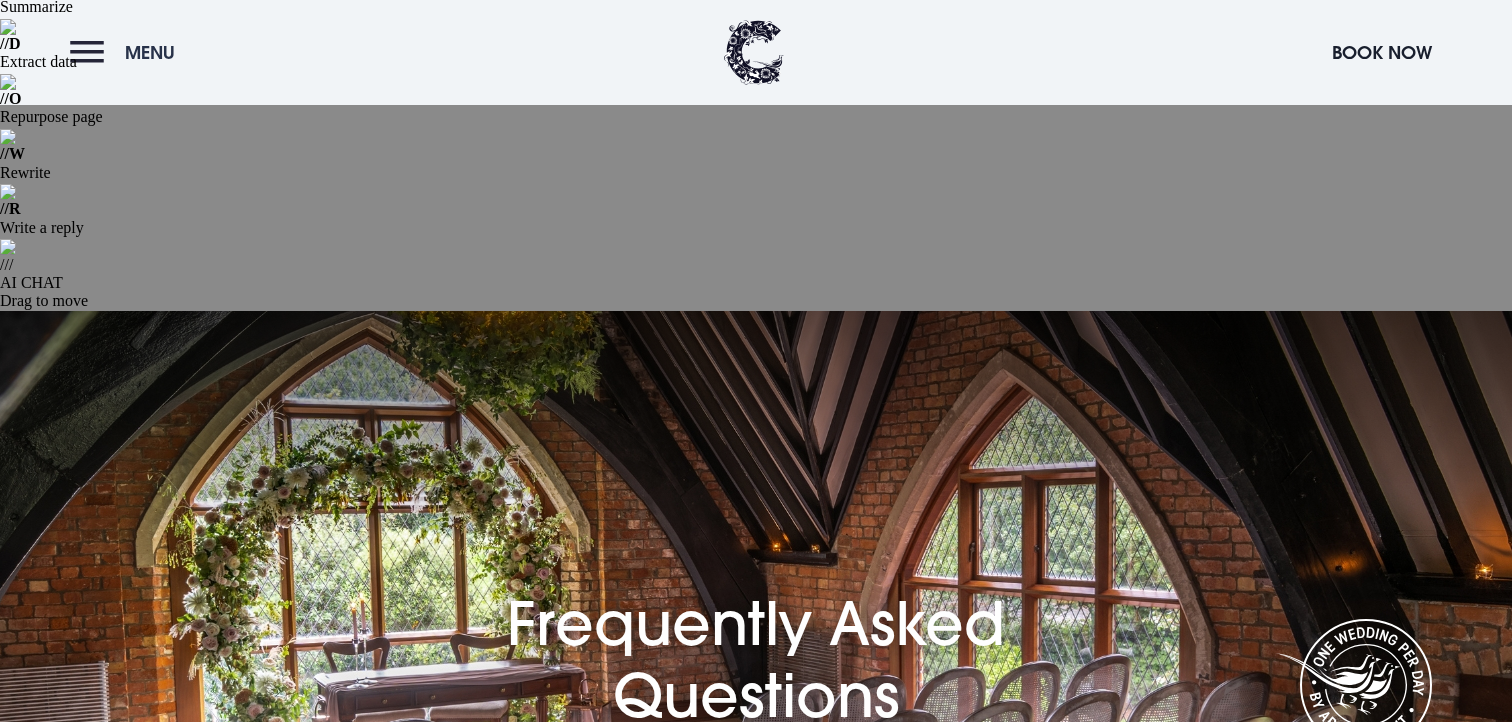 click on "Menu" at bounding box center [150, 52] 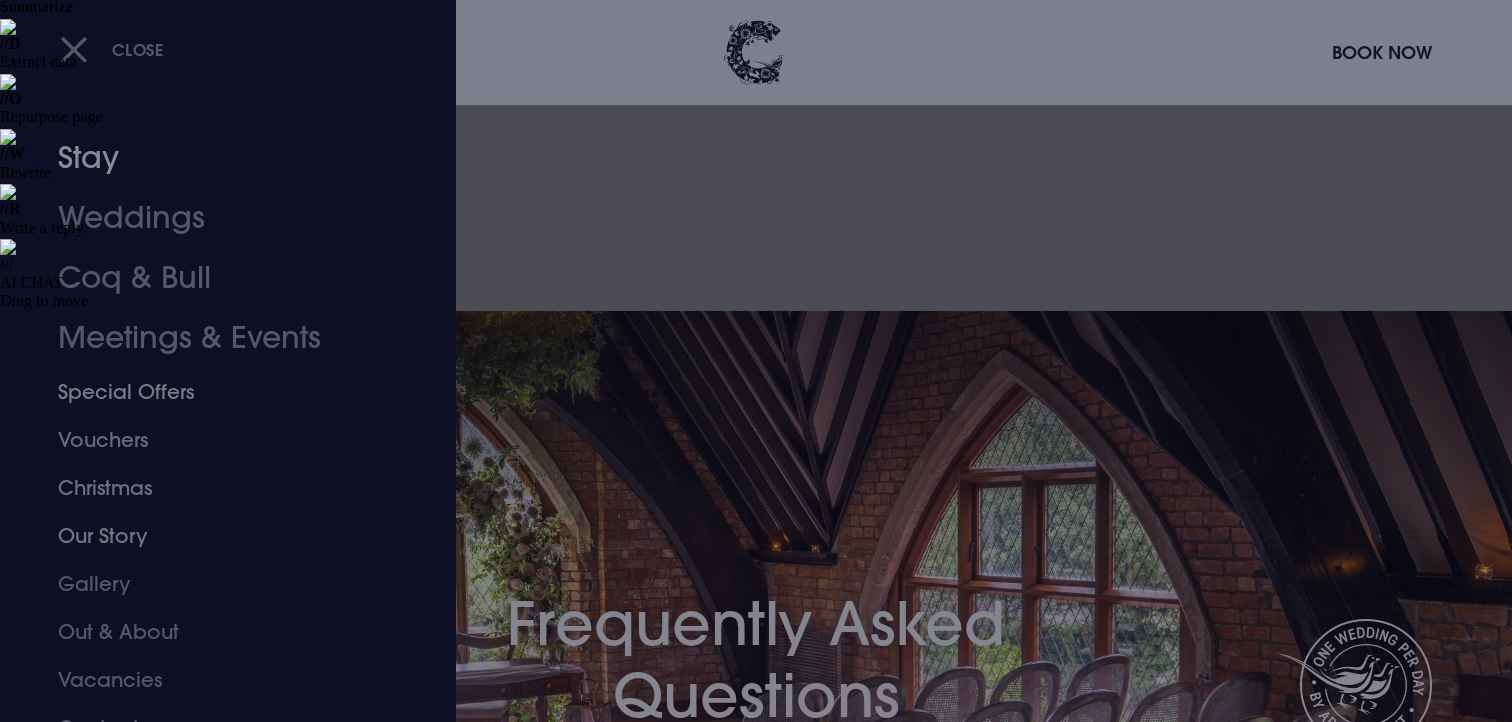 click on "Special Offers" at bounding box center [216, 392] 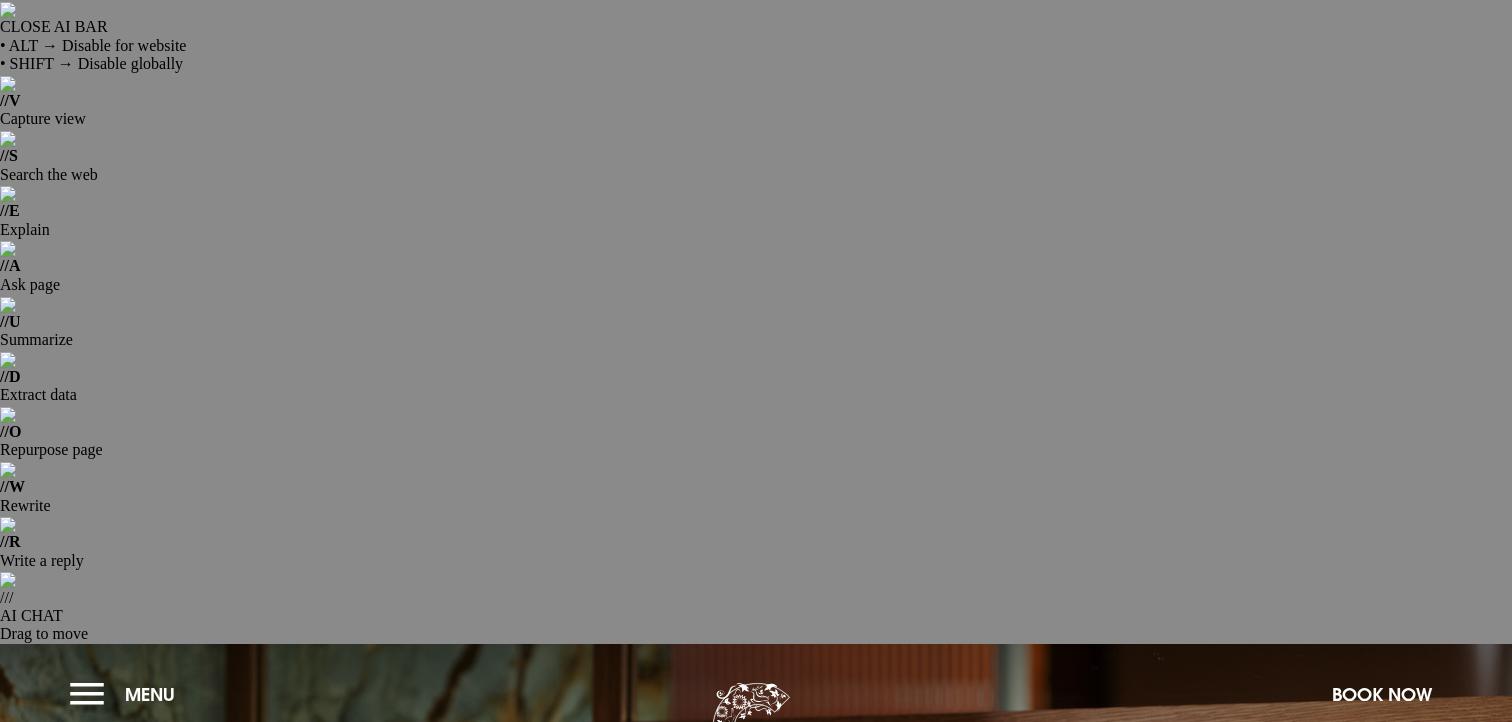 scroll, scrollTop: 0, scrollLeft: 0, axis: both 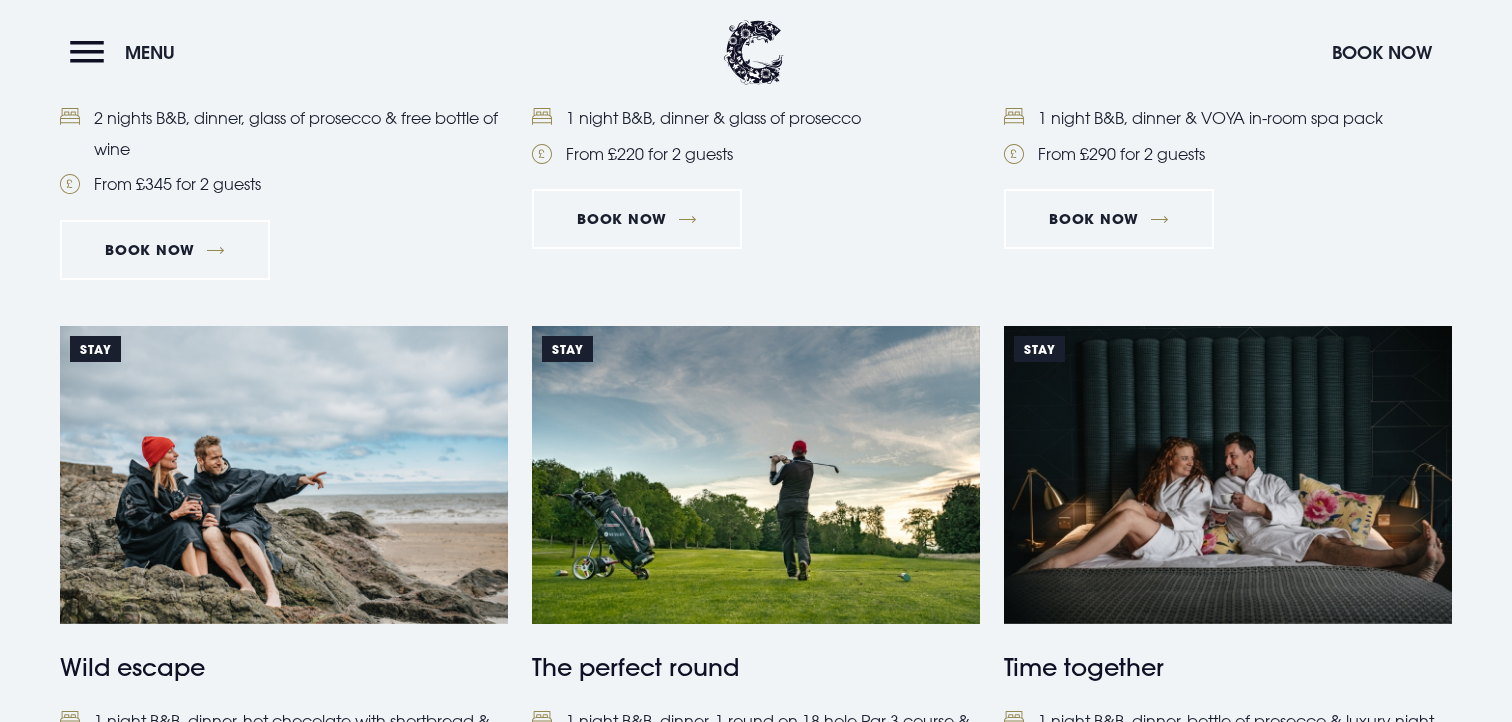 click on "WIN the perfect 'Getting-Ready' experience" at bounding box center (1228, 1287) 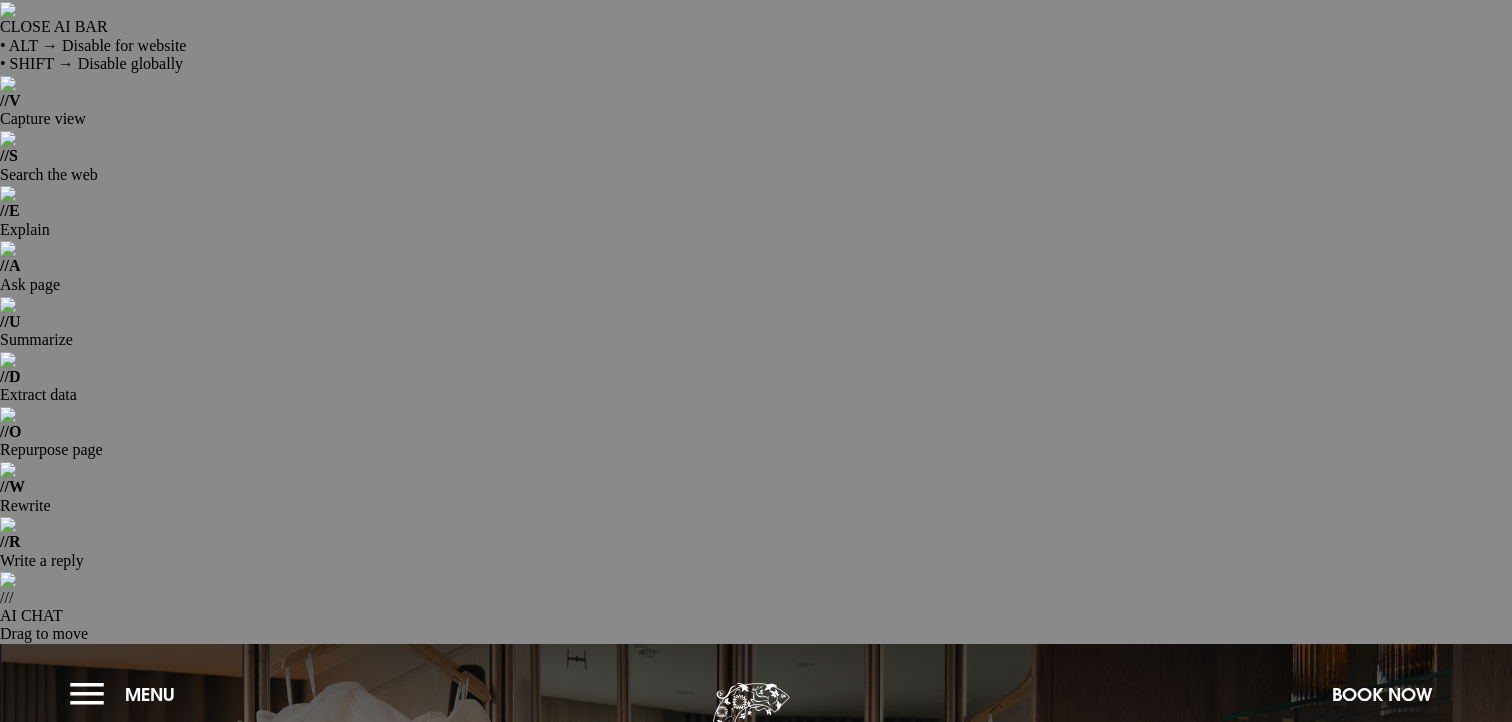 scroll, scrollTop: 437, scrollLeft: 0, axis: vertical 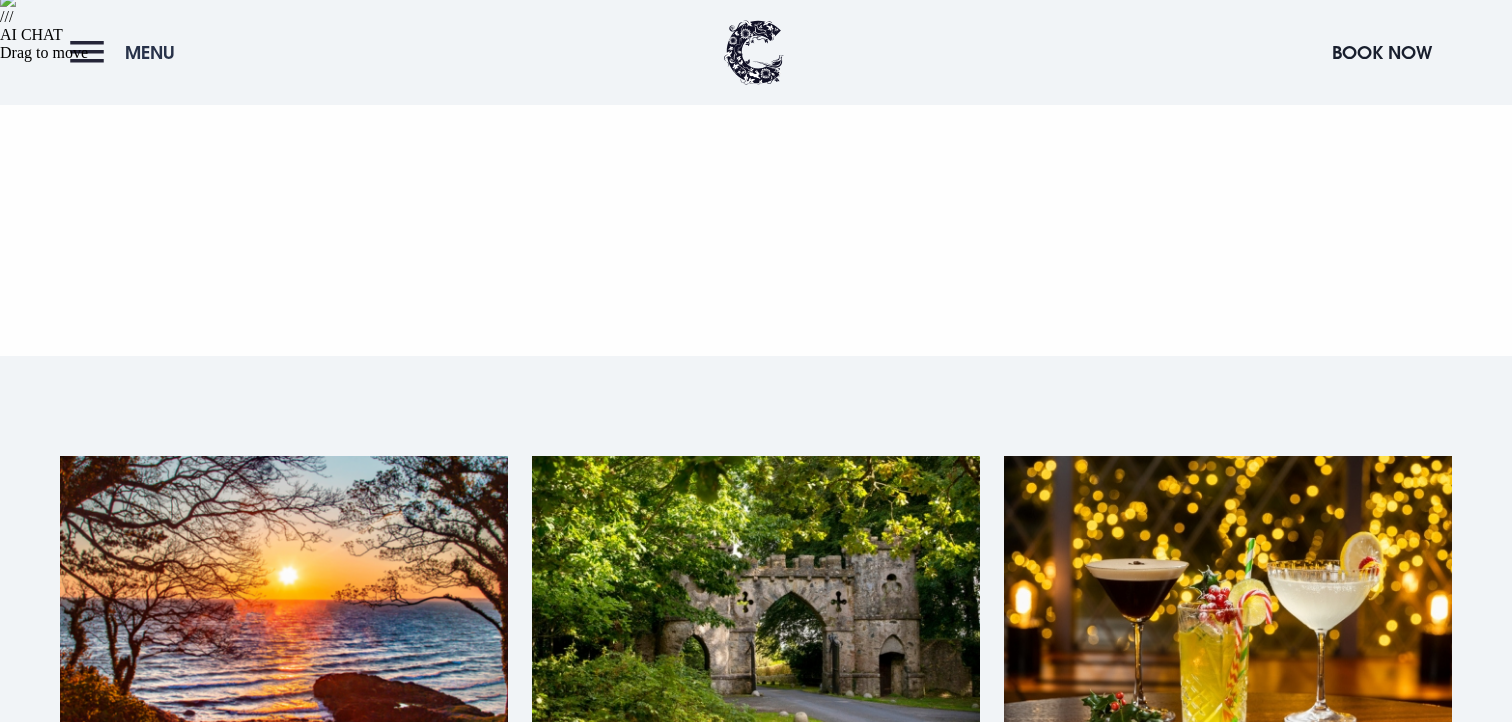click on "Menu" at bounding box center (127, 52) 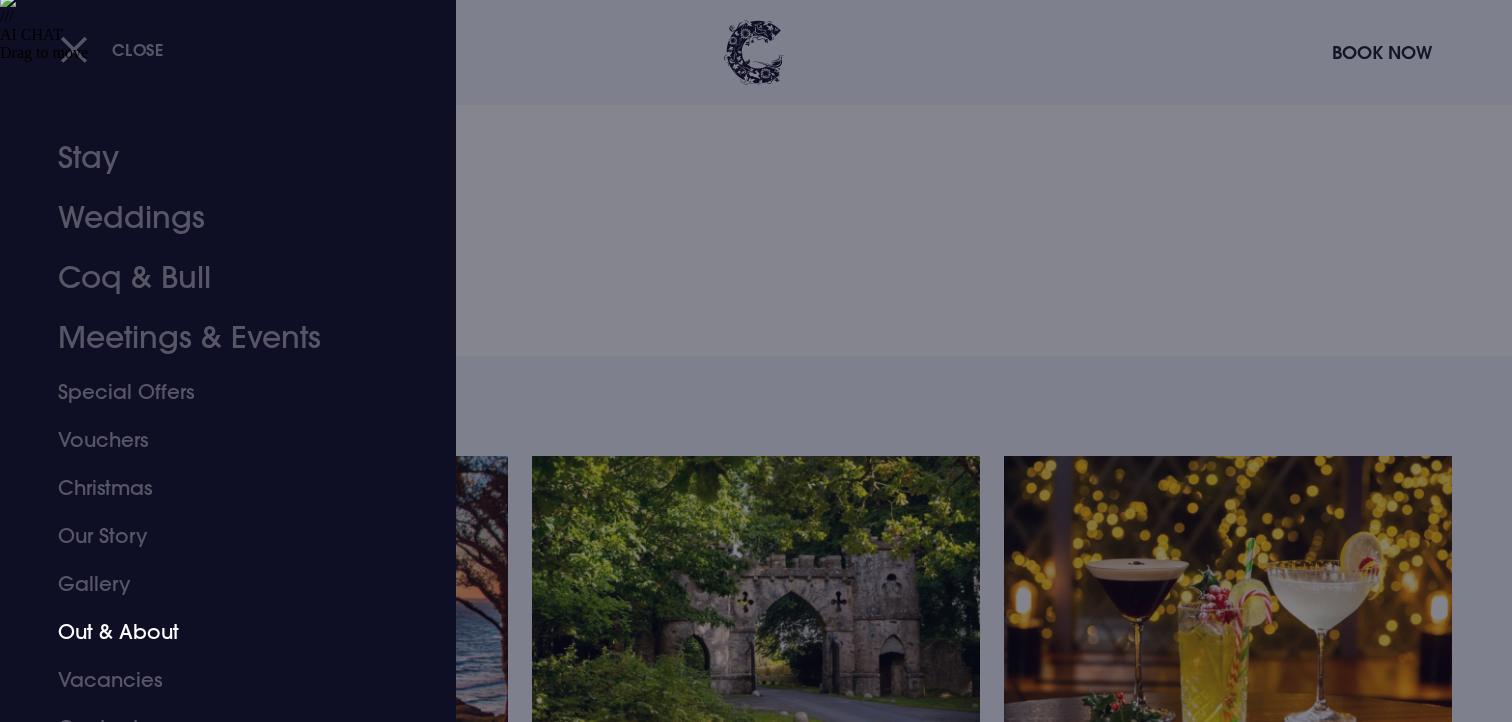 click on "Out & About" at bounding box center [216, 632] 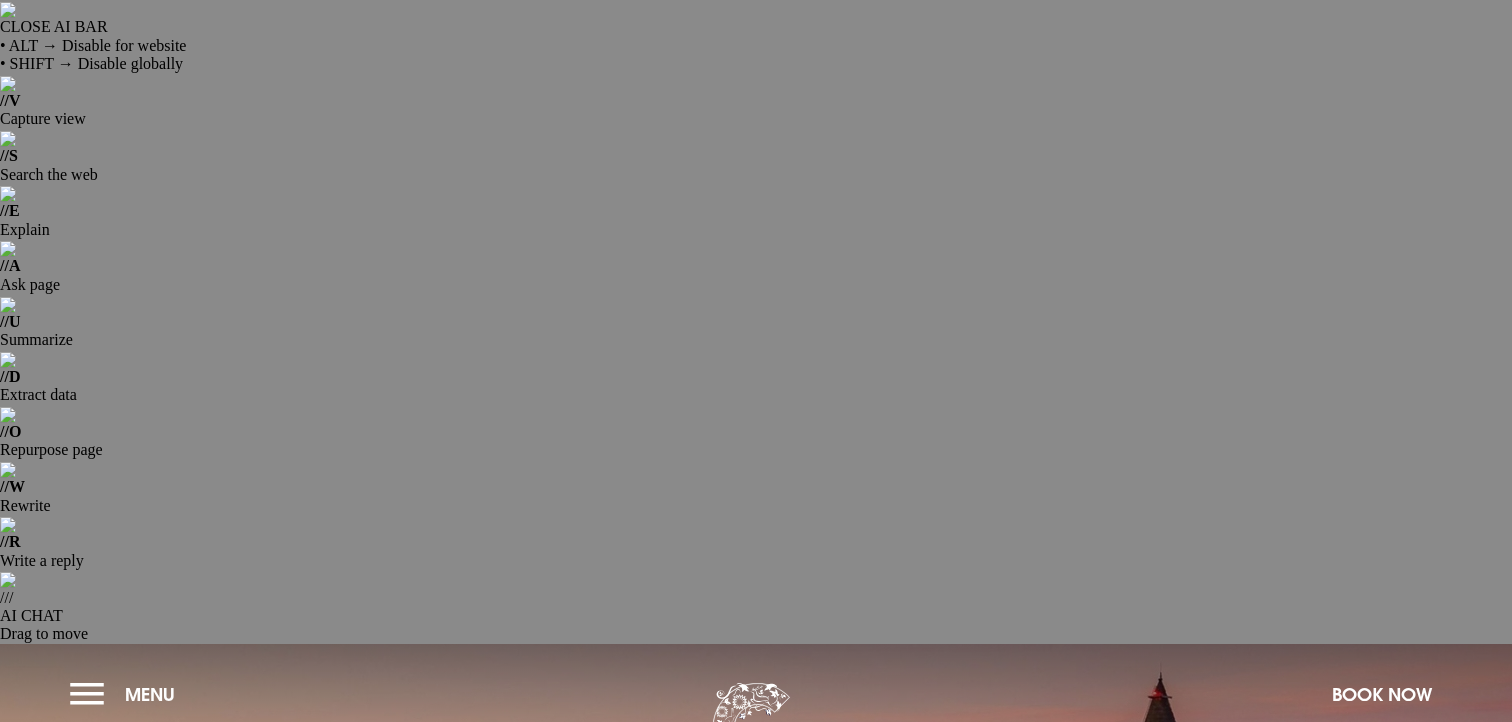 scroll, scrollTop: 0, scrollLeft: 0, axis: both 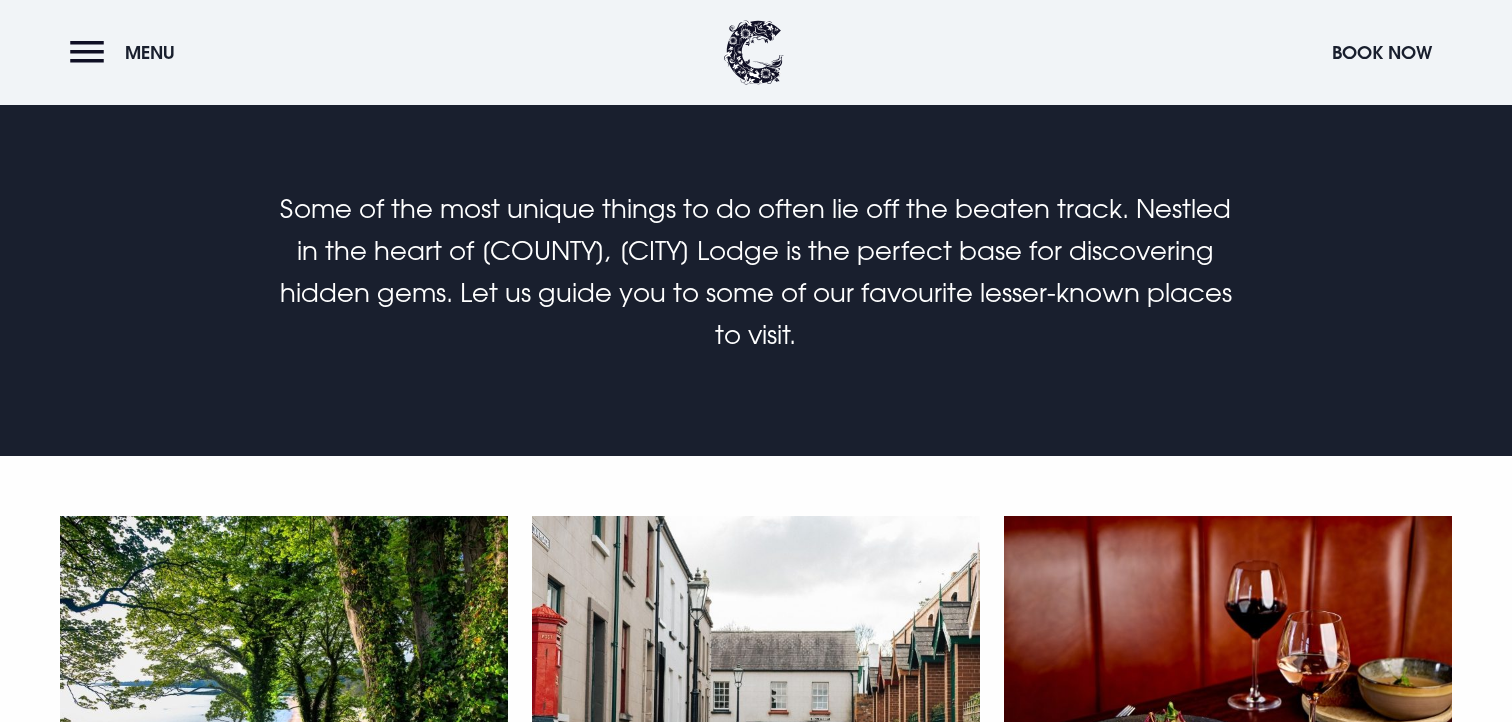 click on "Golf" at bounding box center [756, 1269] 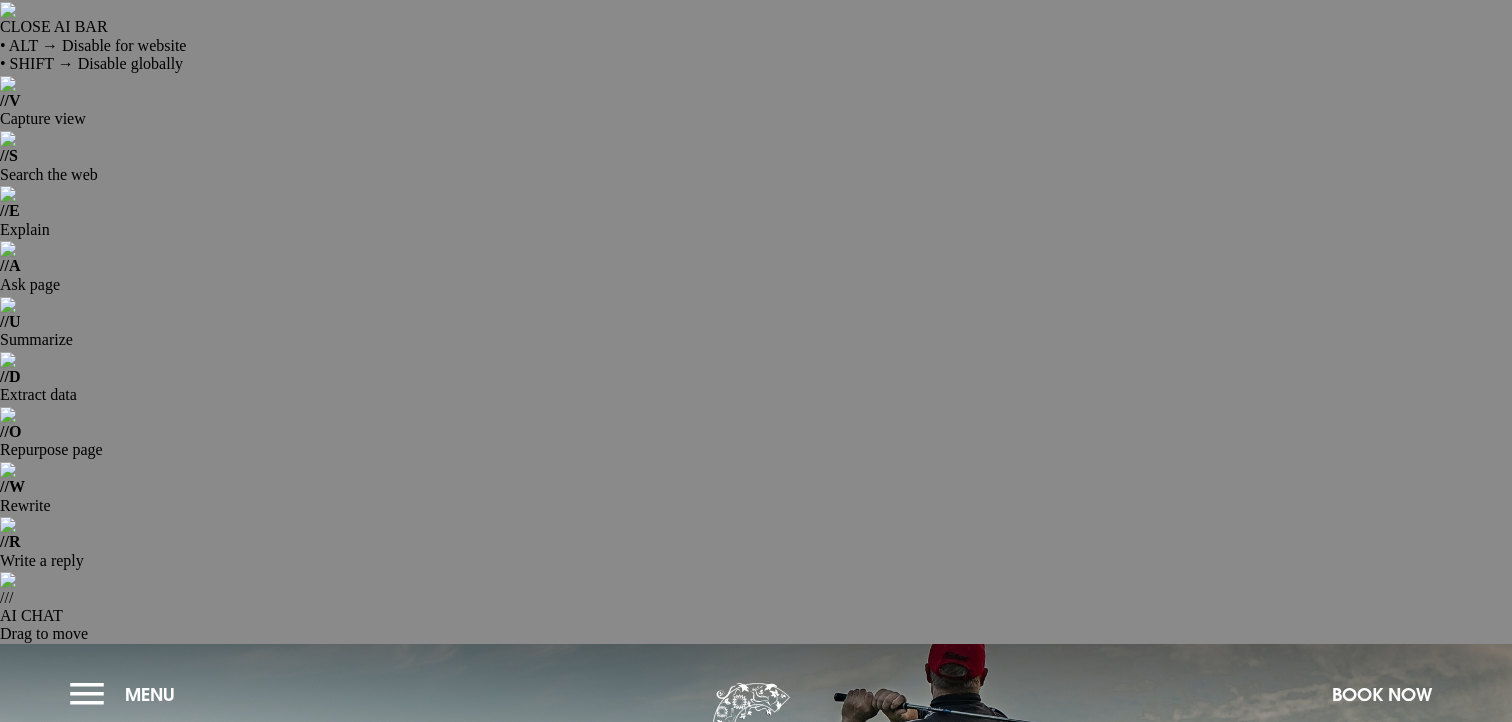 scroll, scrollTop: 0, scrollLeft: 0, axis: both 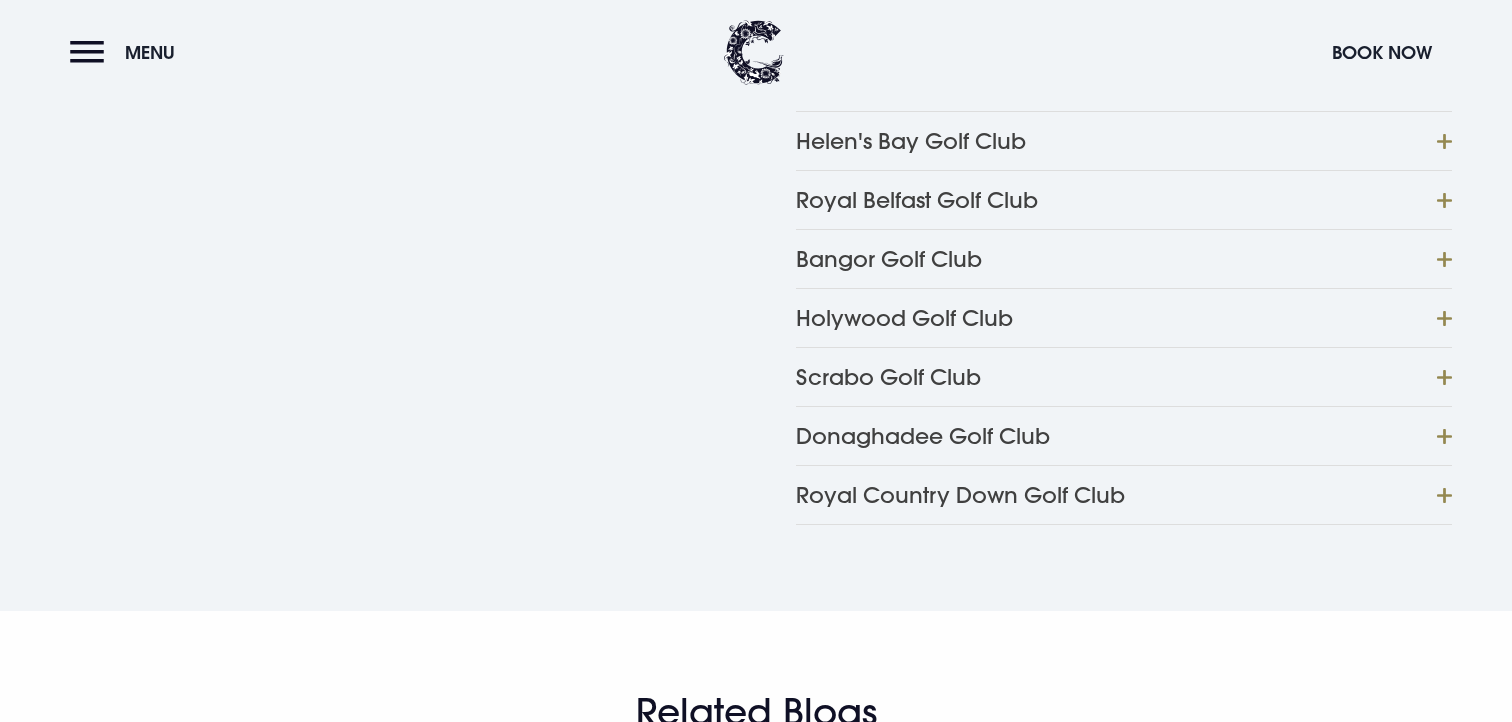 click on "The best Northern Ireland golf courses near Clandeboye Lodge" at bounding box center (289, 1105) 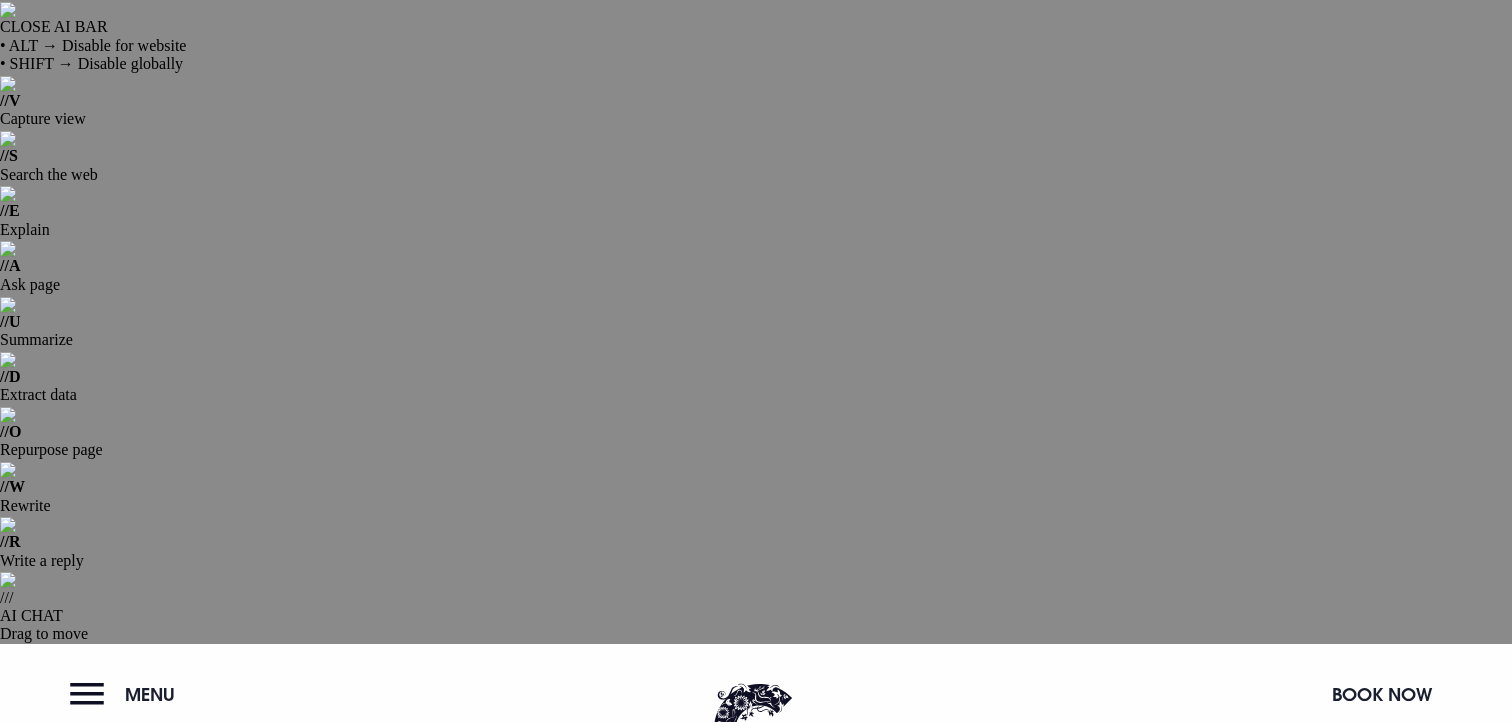 scroll, scrollTop: 0, scrollLeft: 0, axis: both 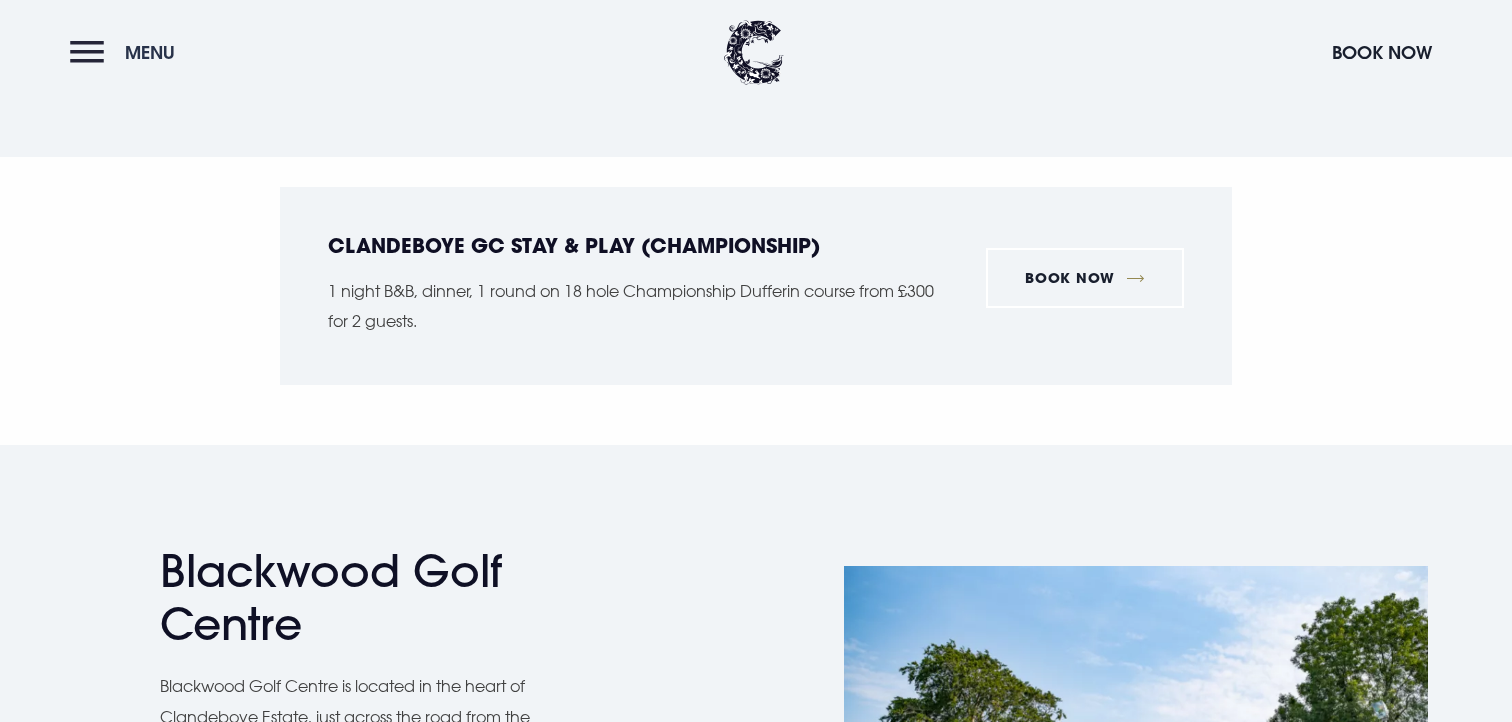 click on "Menu" at bounding box center (127, 52) 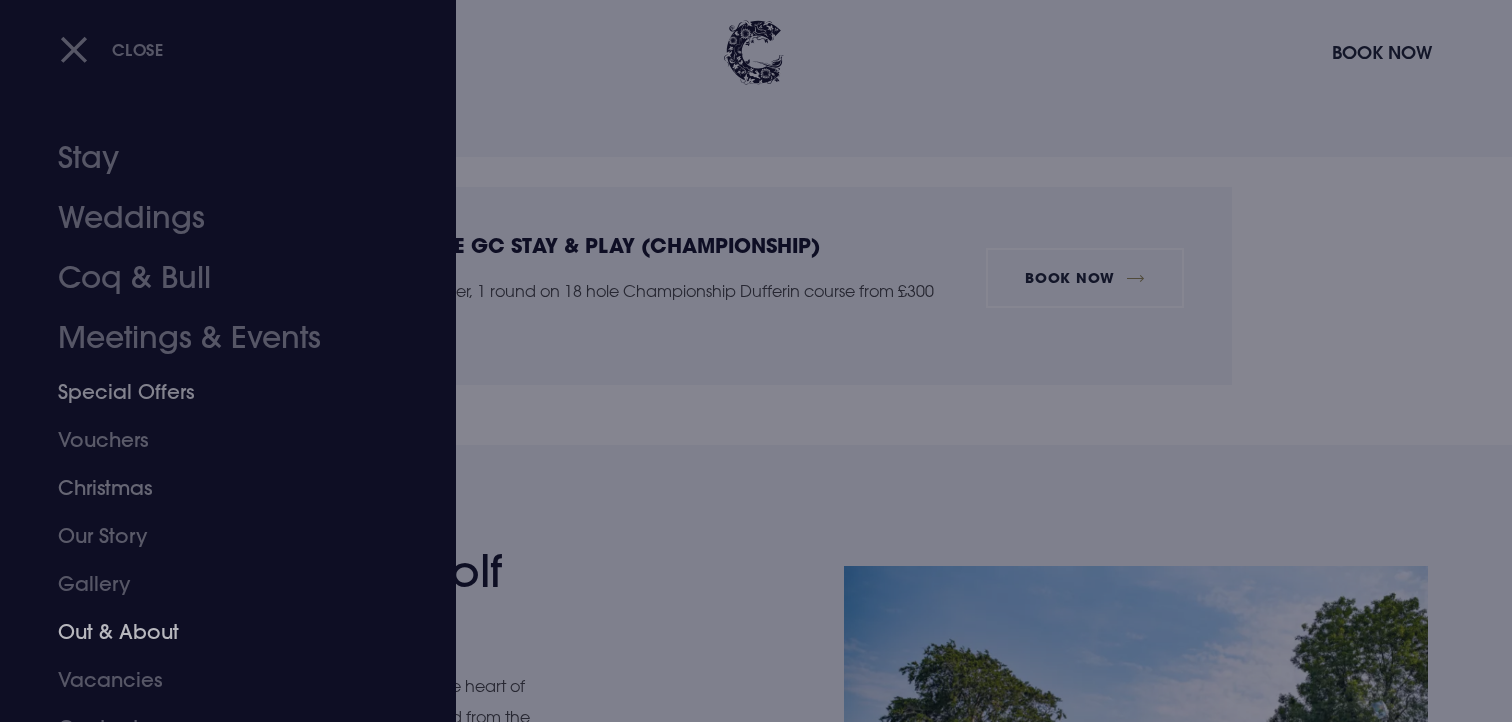 click on "Out & About" at bounding box center [216, 632] 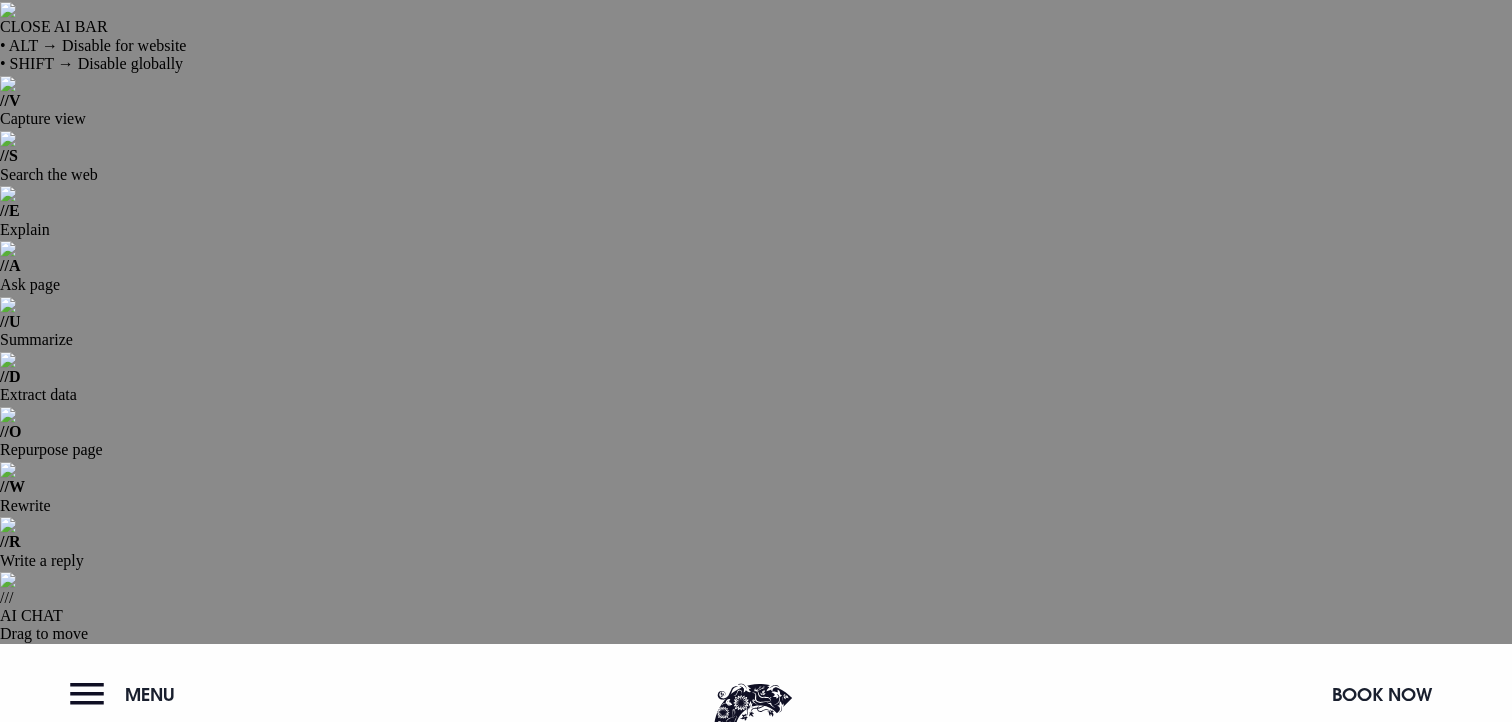 scroll, scrollTop: 0, scrollLeft: 0, axis: both 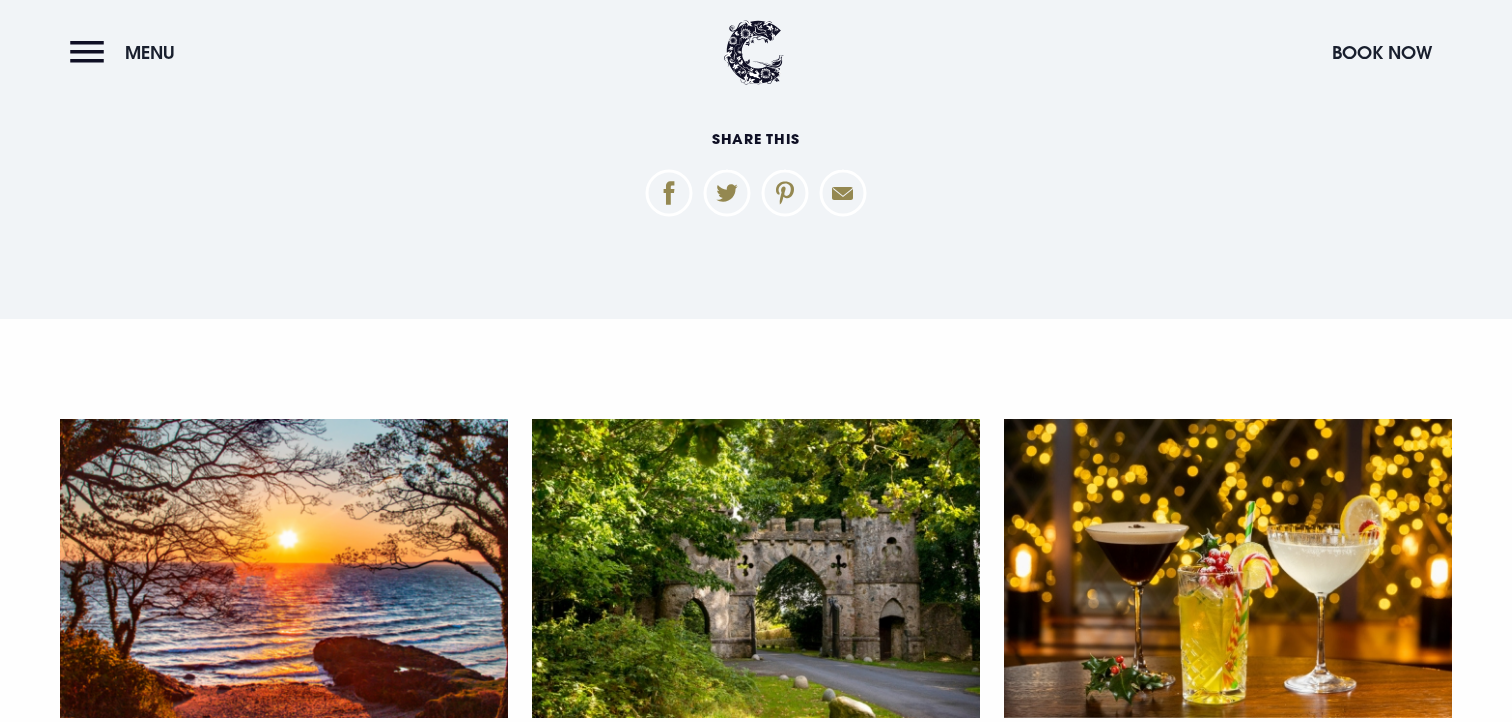click on "Back to blog" at bounding box center [755, 932] 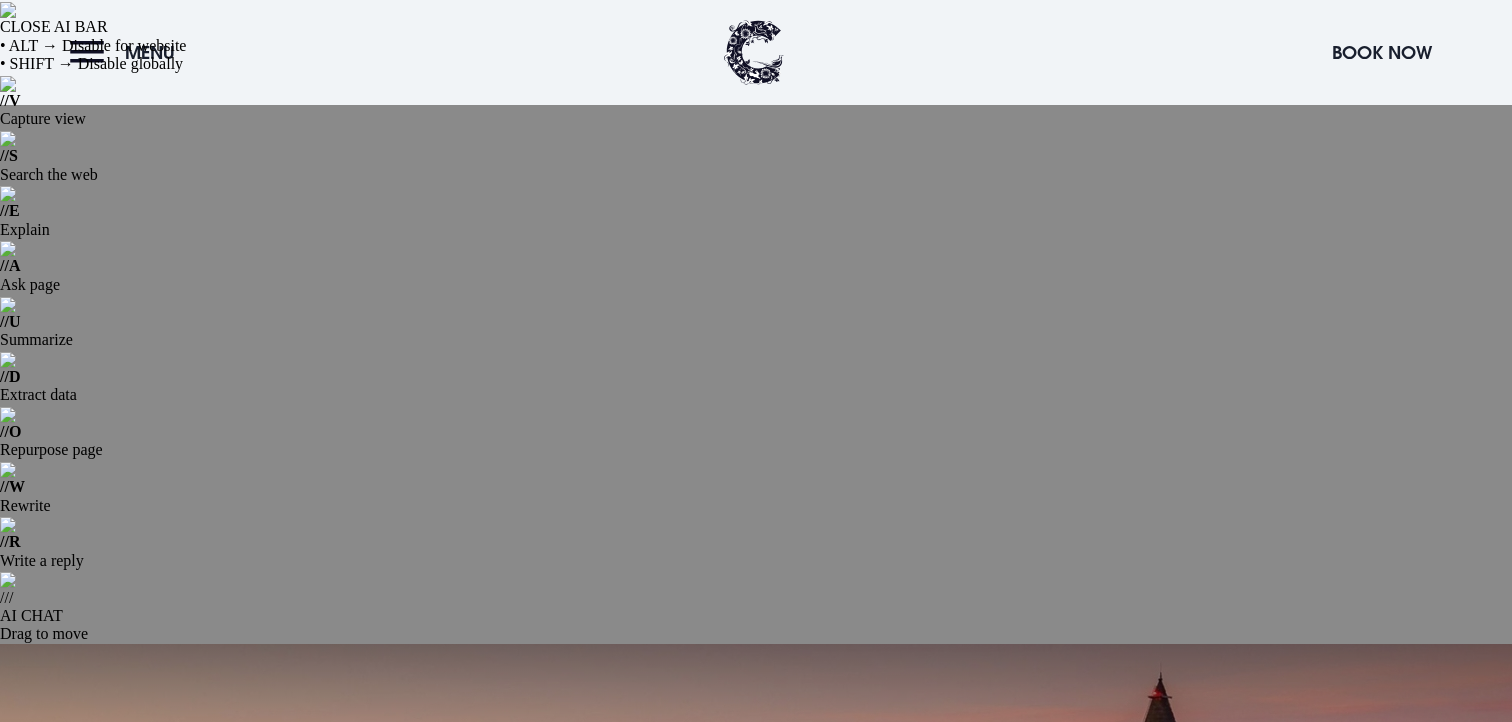 scroll, scrollTop: 1101, scrollLeft: 0, axis: vertical 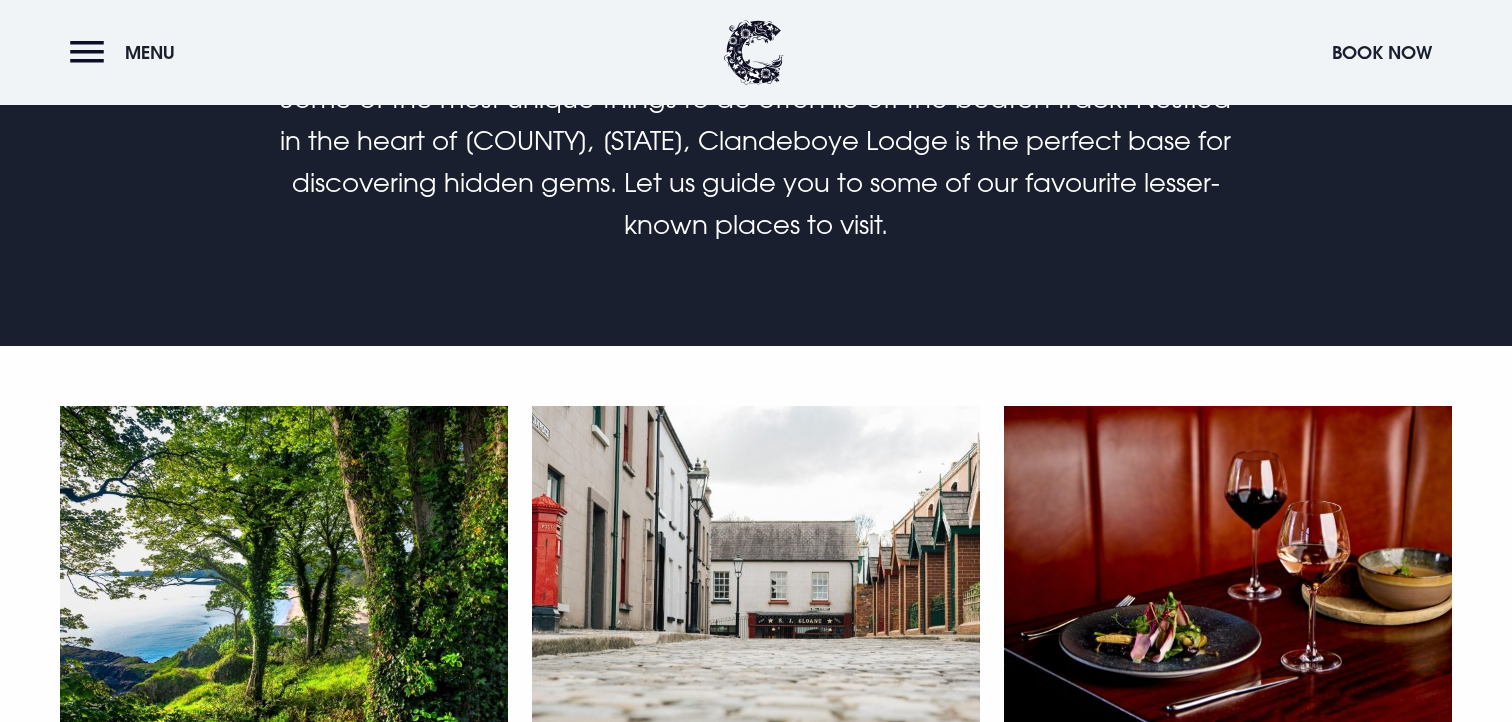 click on "Golf" at bounding box center [756, 1159] 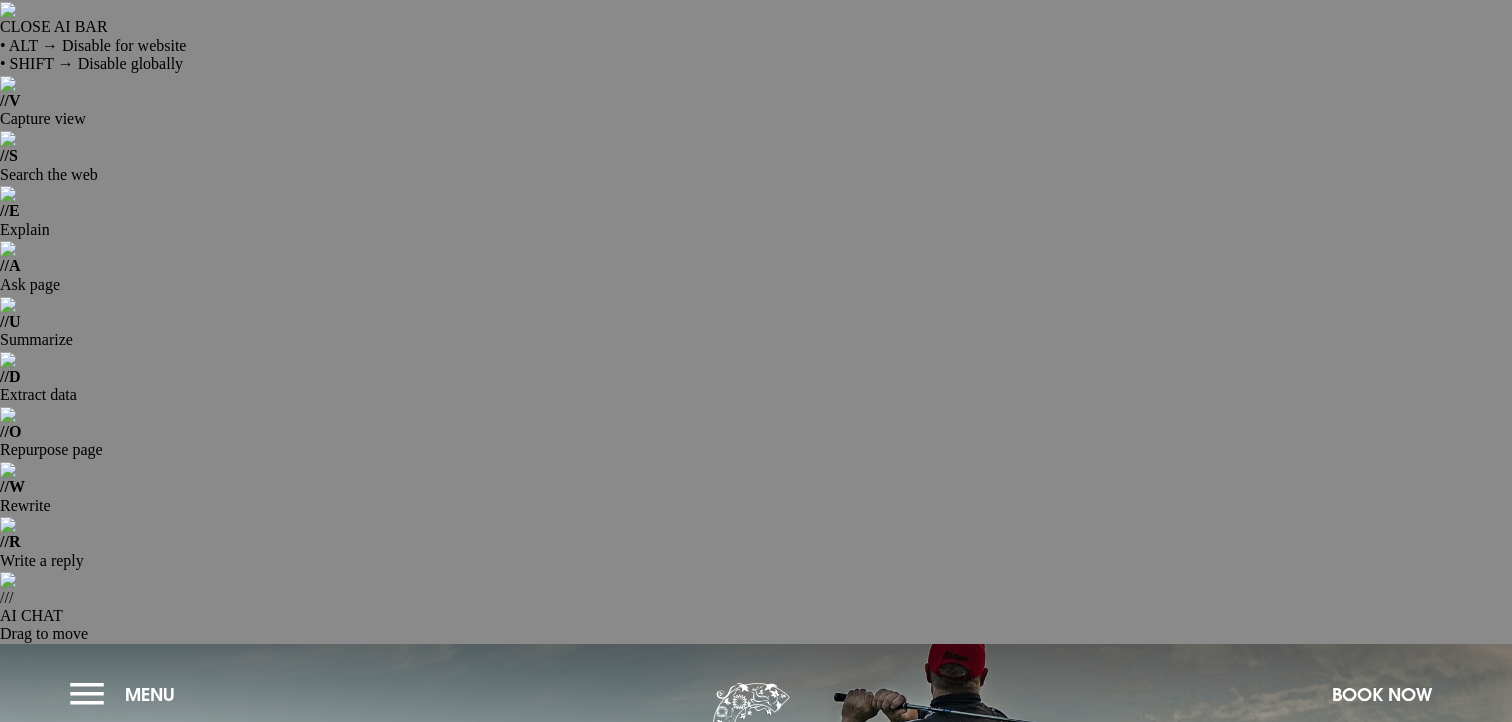 scroll, scrollTop: 0, scrollLeft: 0, axis: both 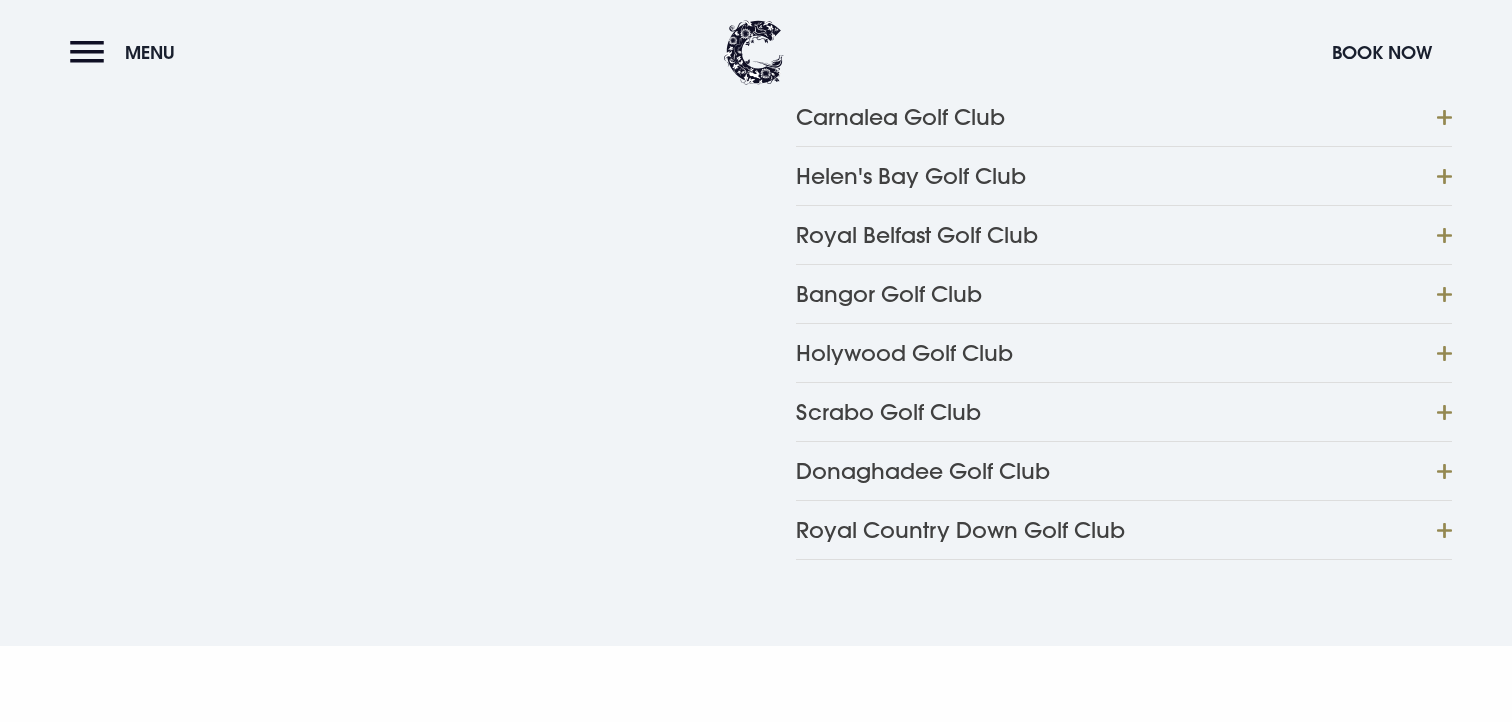 click on "5 reasons to choose Clandeboye Lodge for your next golf break" at bounding box center (740, 1140) 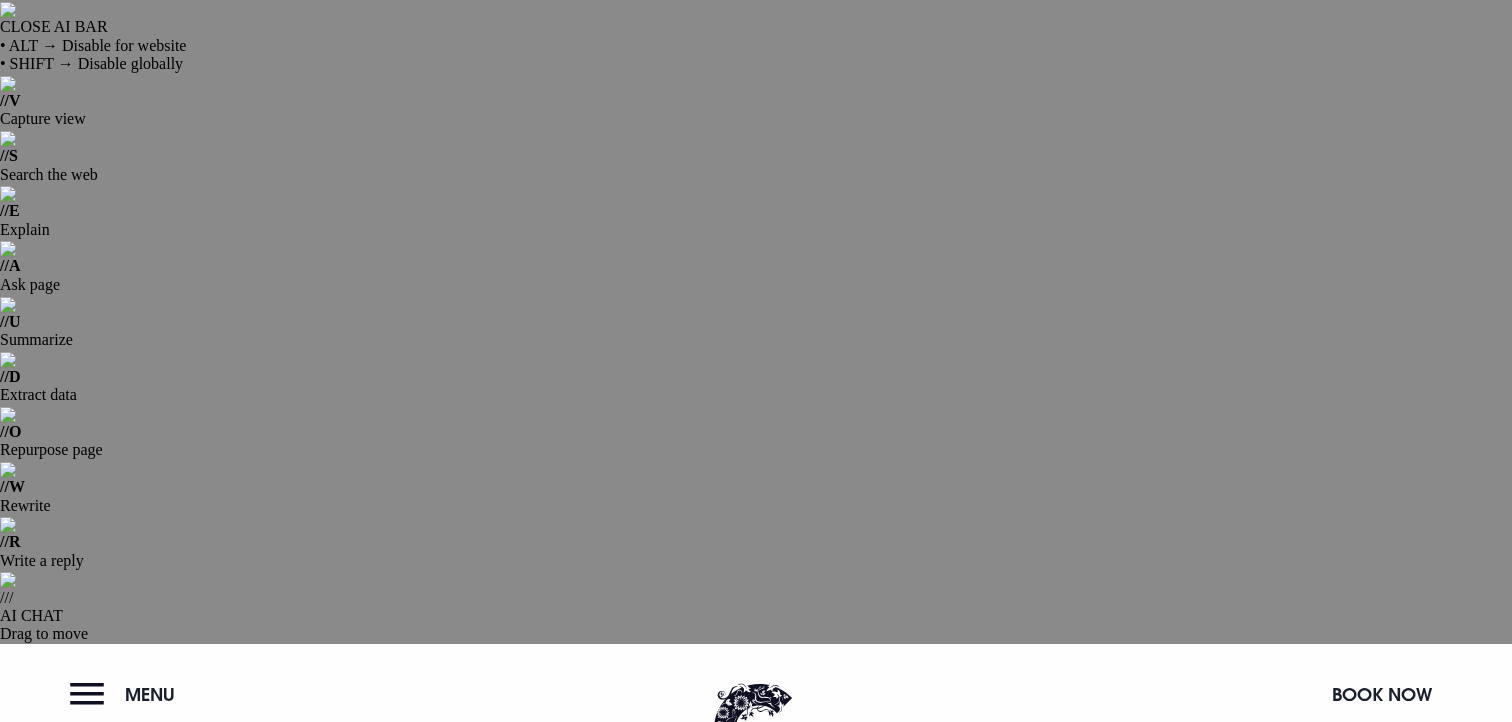 scroll, scrollTop: 0, scrollLeft: 0, axis: both 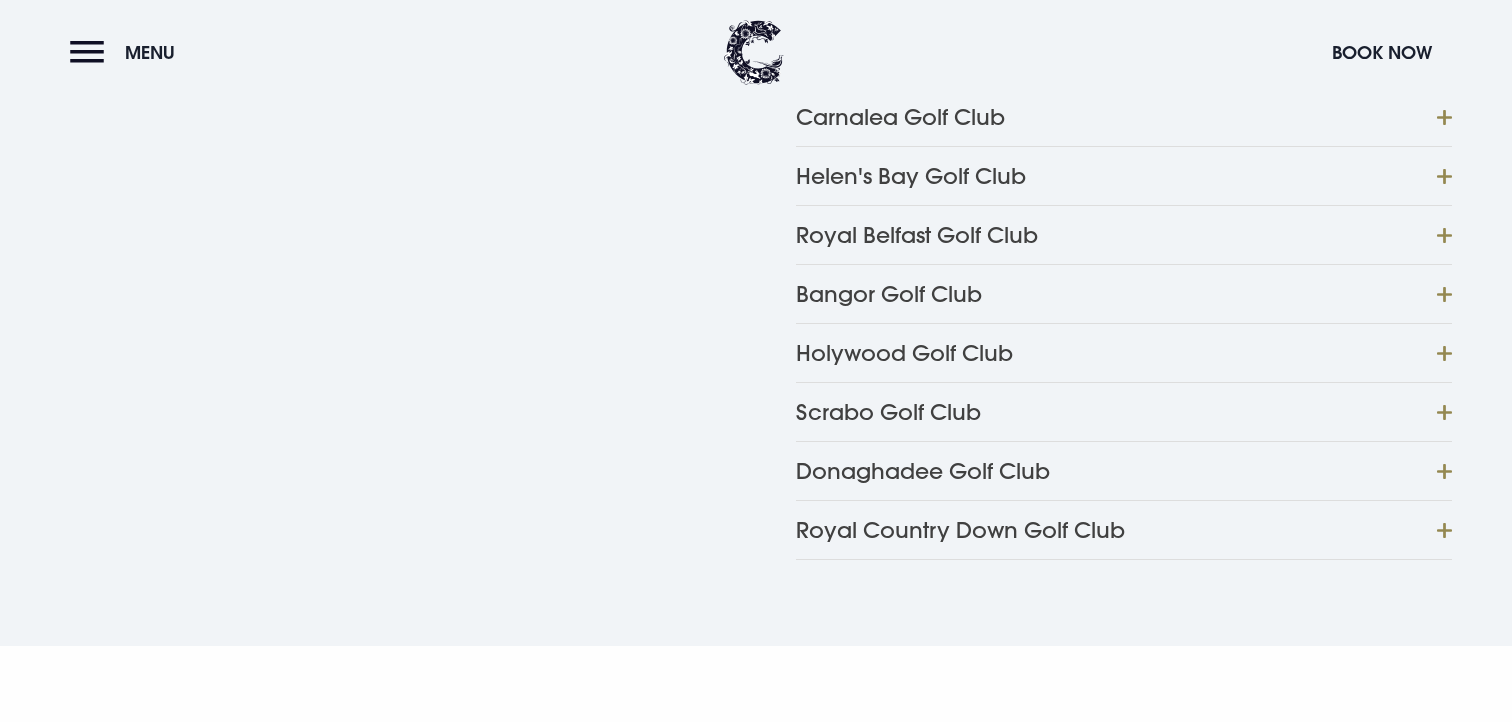 click at bounding box center [1442, 951] 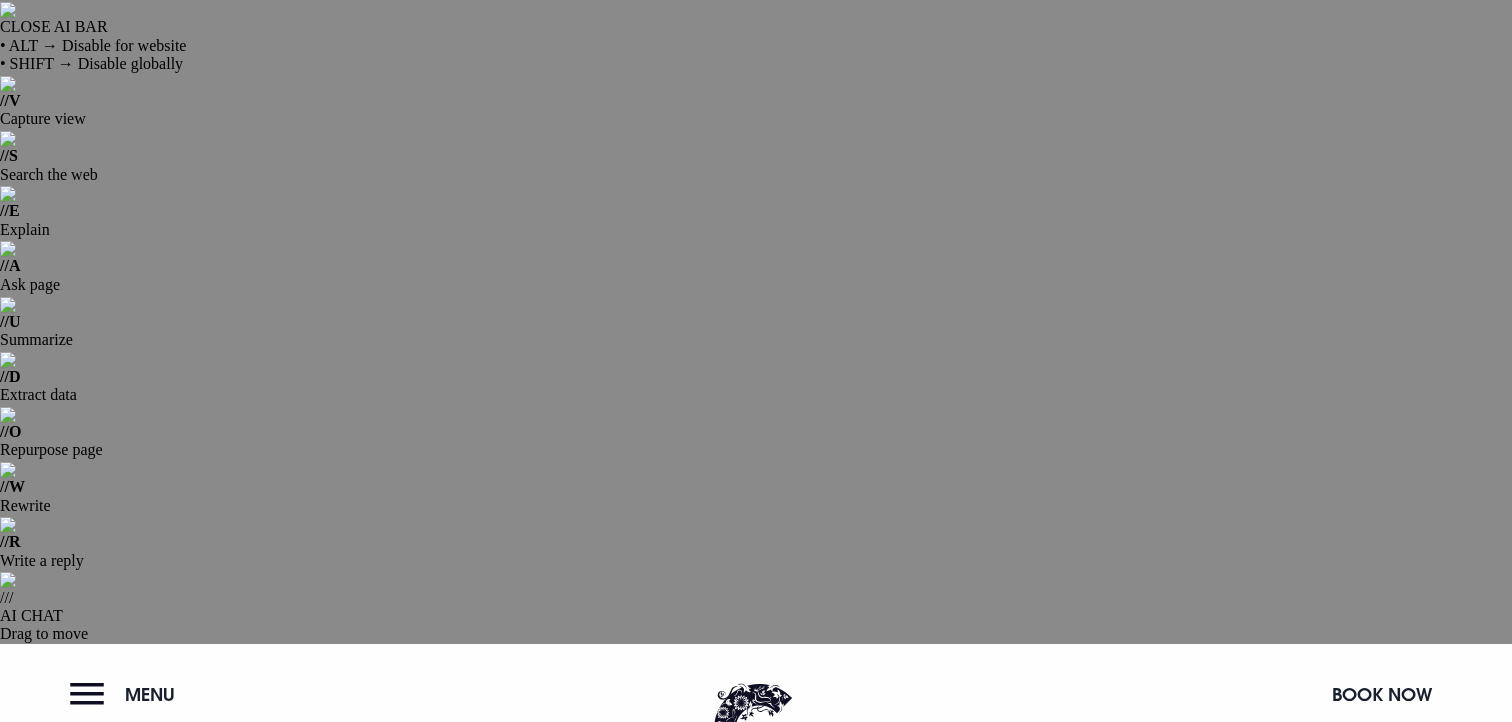 scroll, scrollTop: 0, scrollLeft: 0, axis: both 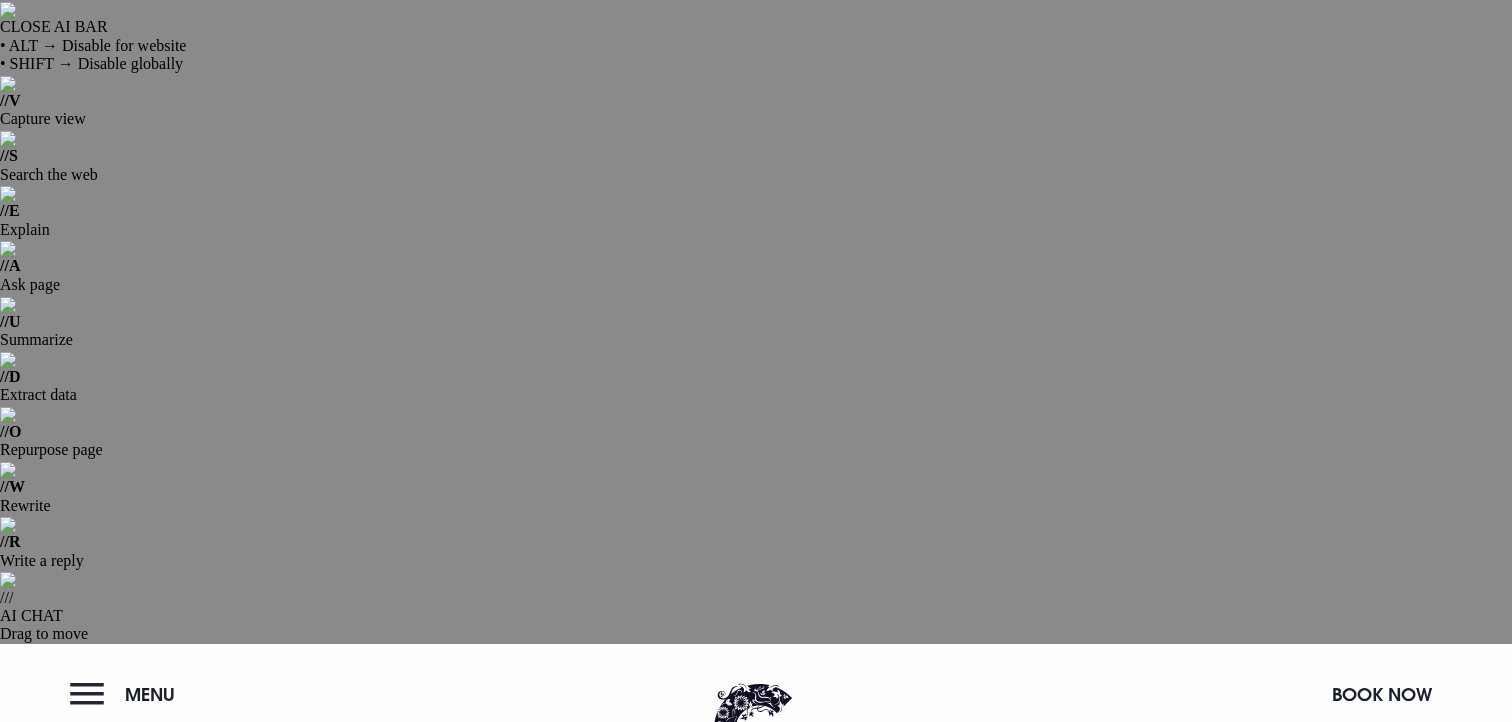 click on "Menu" at bounding box center [127, 694] 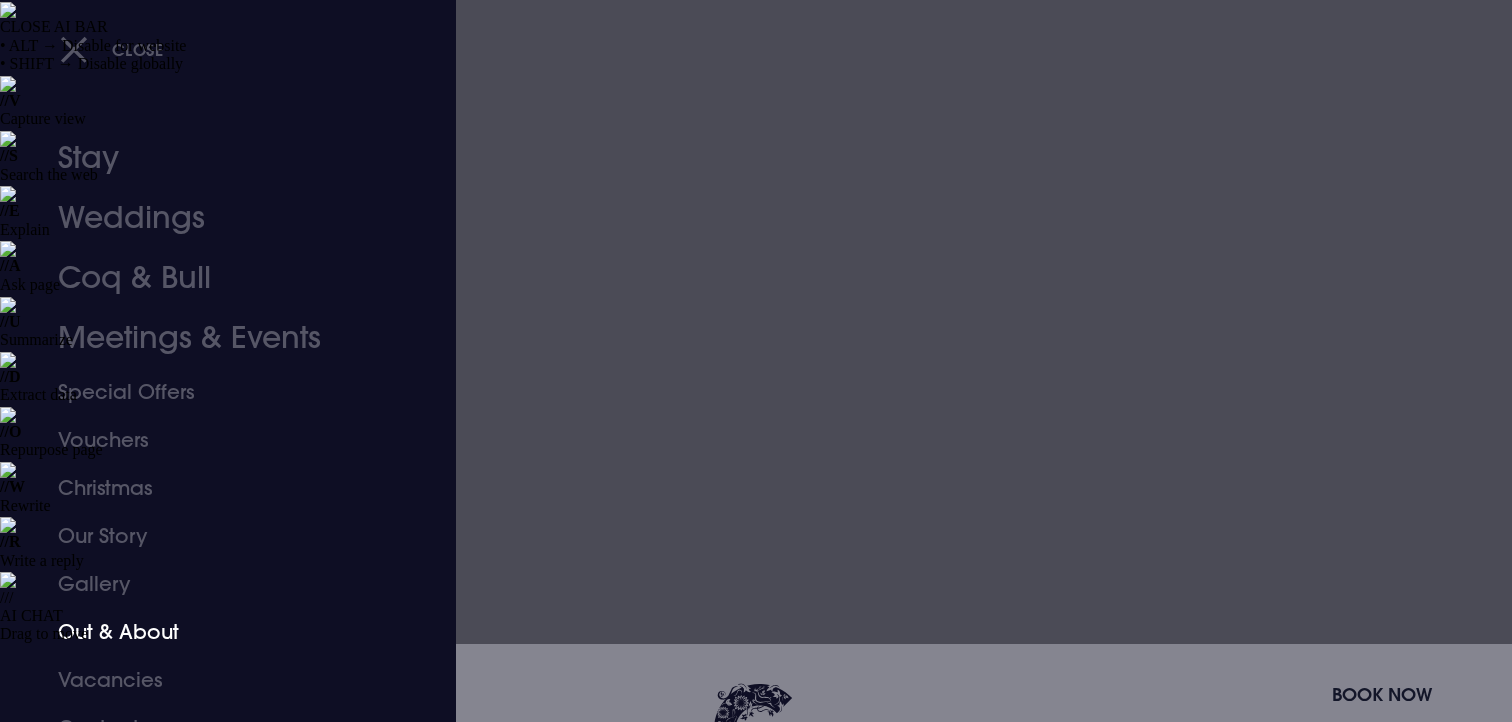 click on "Out & About" at bounding box center [216, 632] 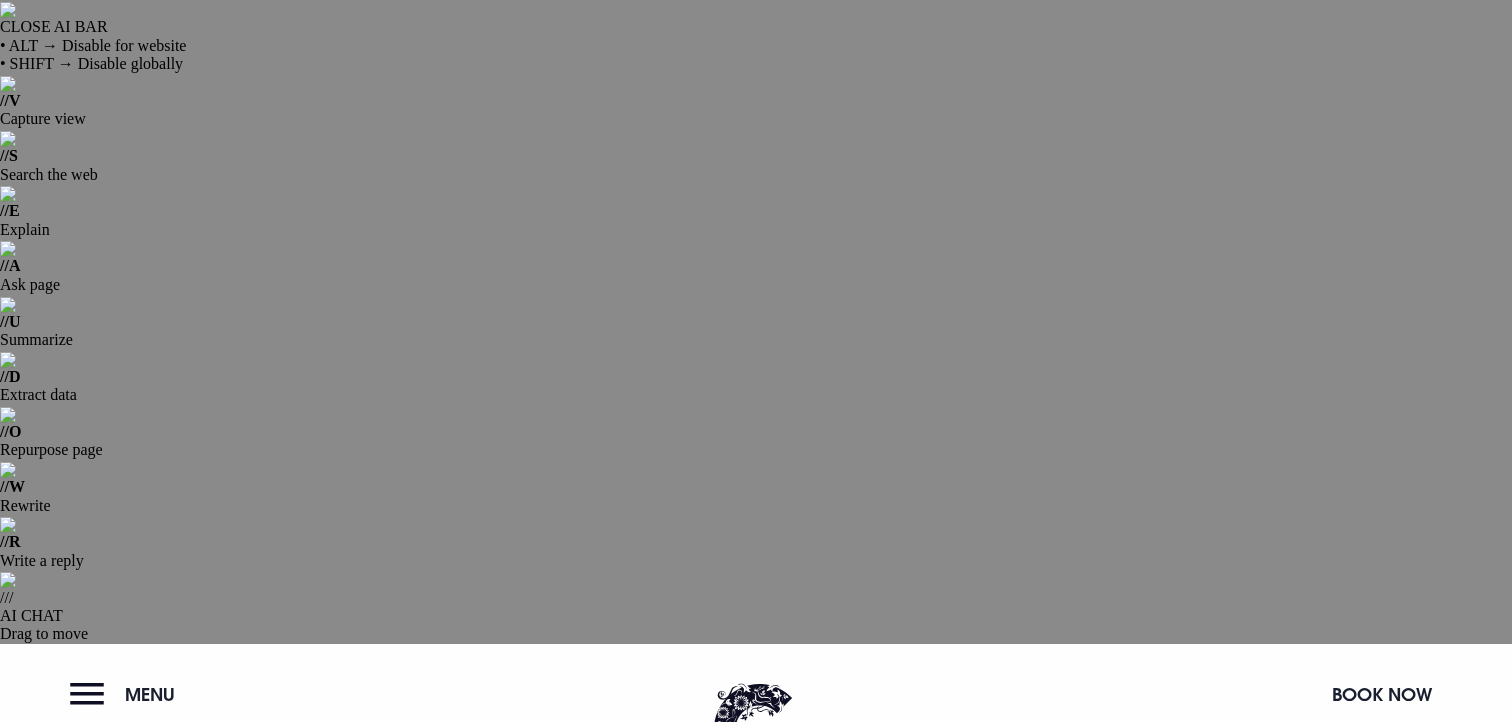 scroll, scrollTop: 0, scrollLeft: 0, axis: both 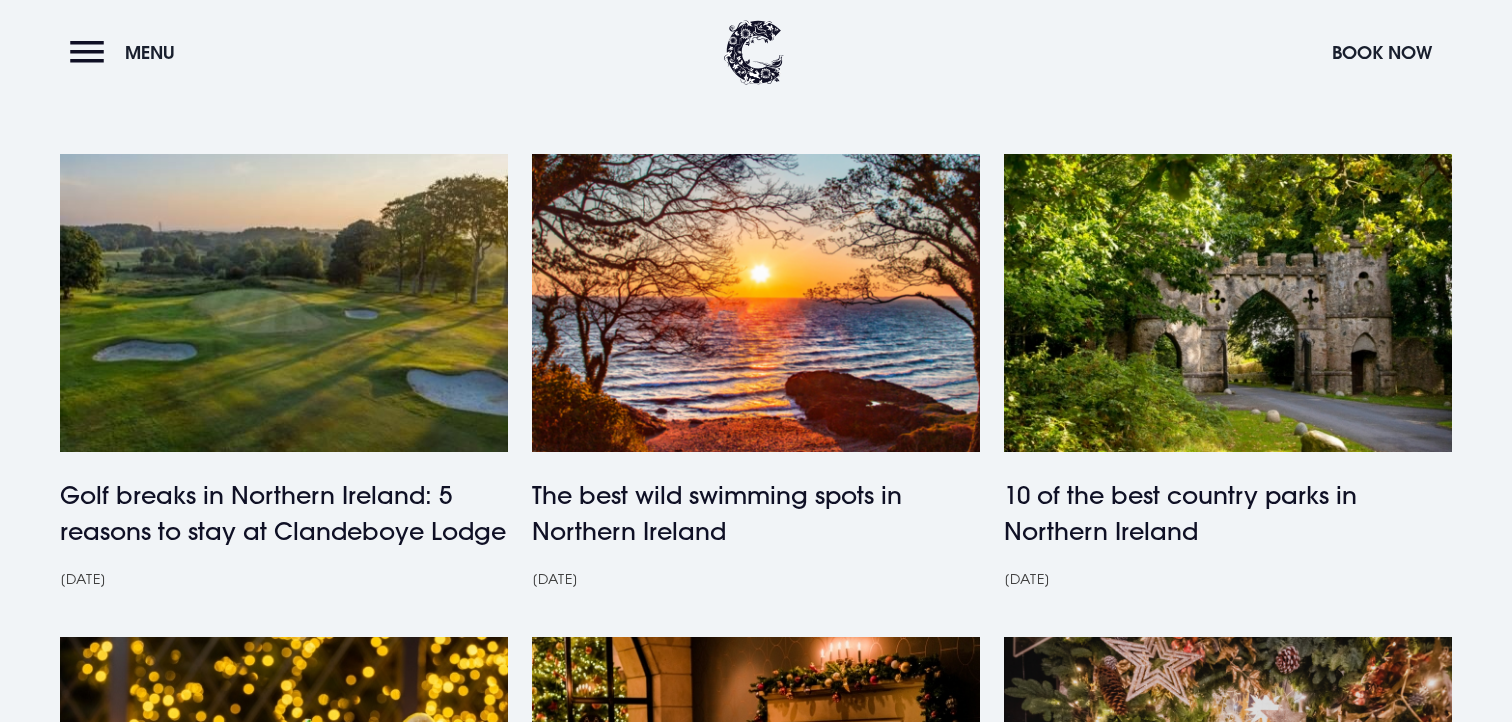 click at bounding box center (1228, 786) 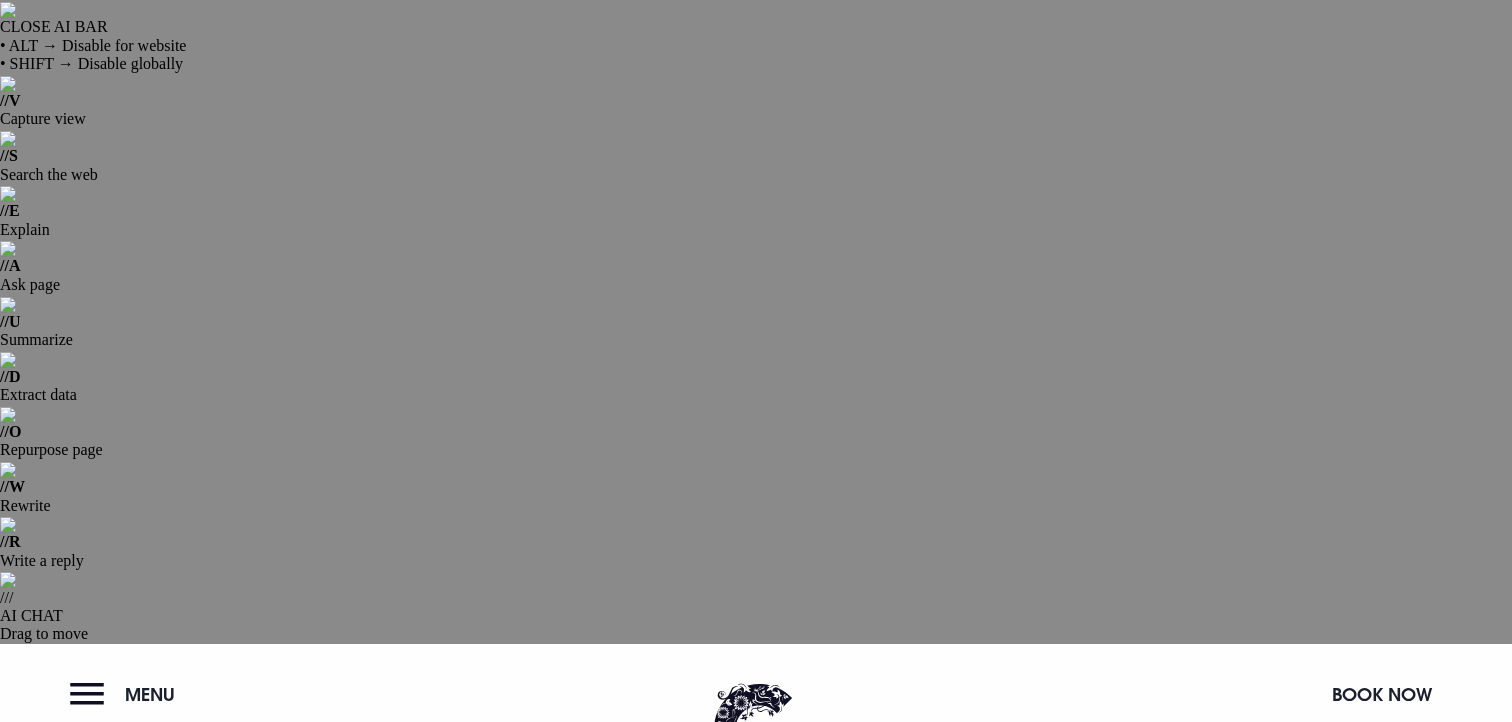 scroll, scrollTop: 0, scrollLeft: 0, axis: both 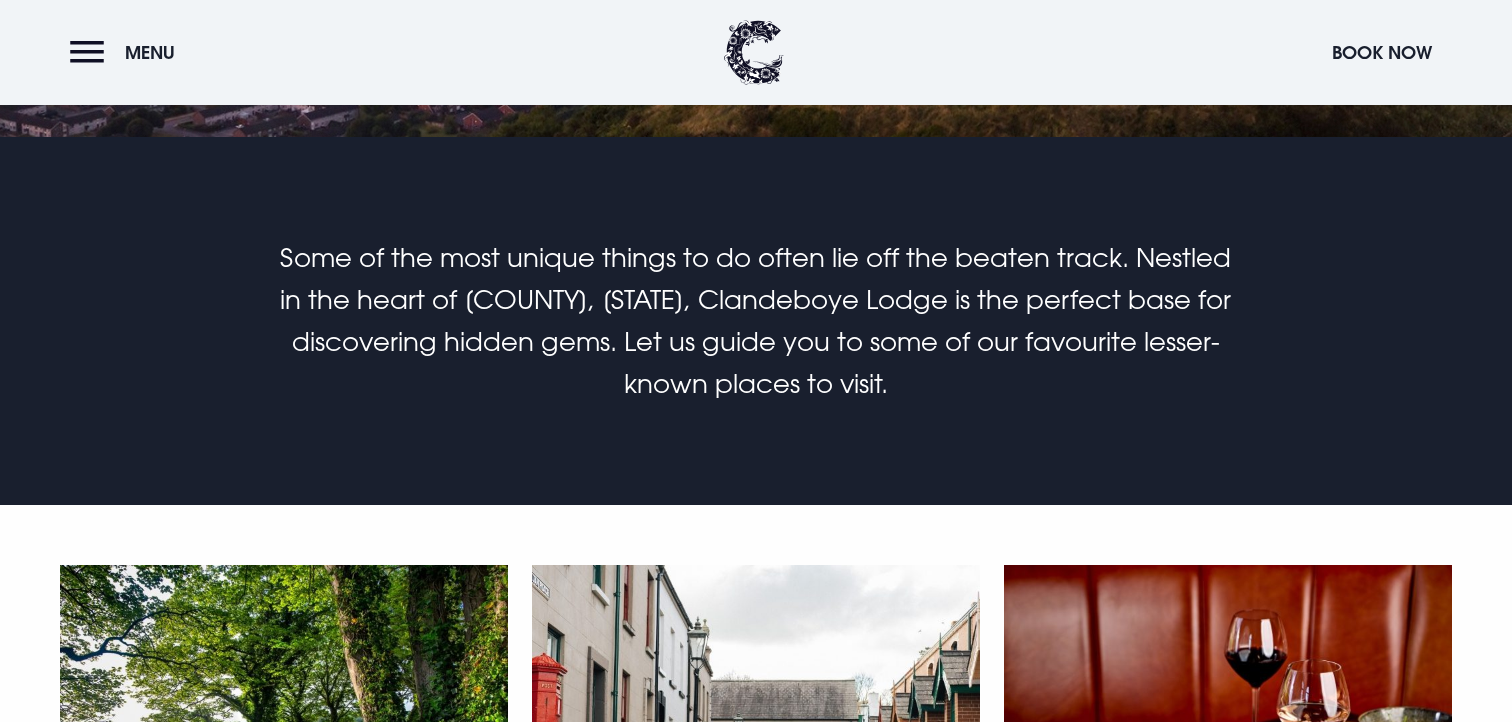 click on "Adventure & Sports" at bounding box center [284, 1318] 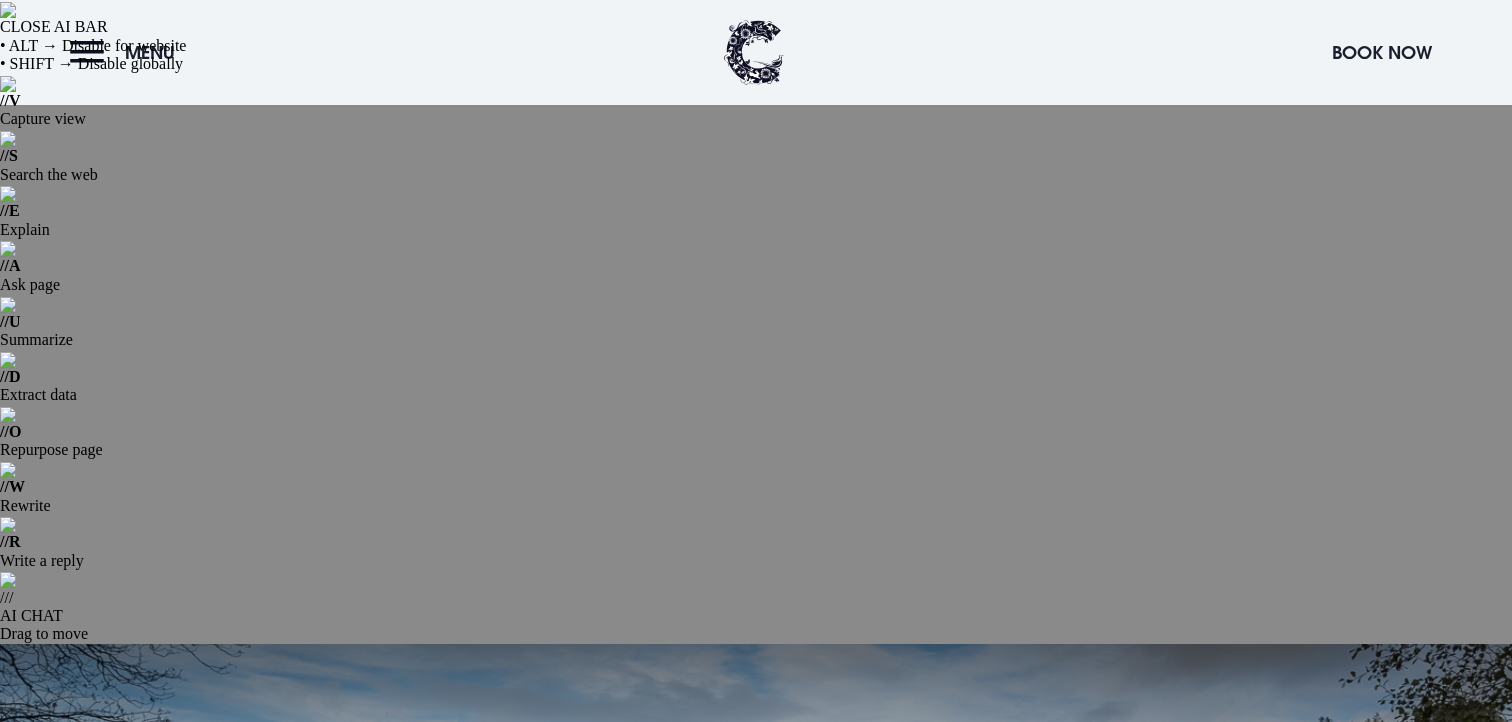 scroll, scrollTop: 1882, scrollLeft: 0, axis: vertical 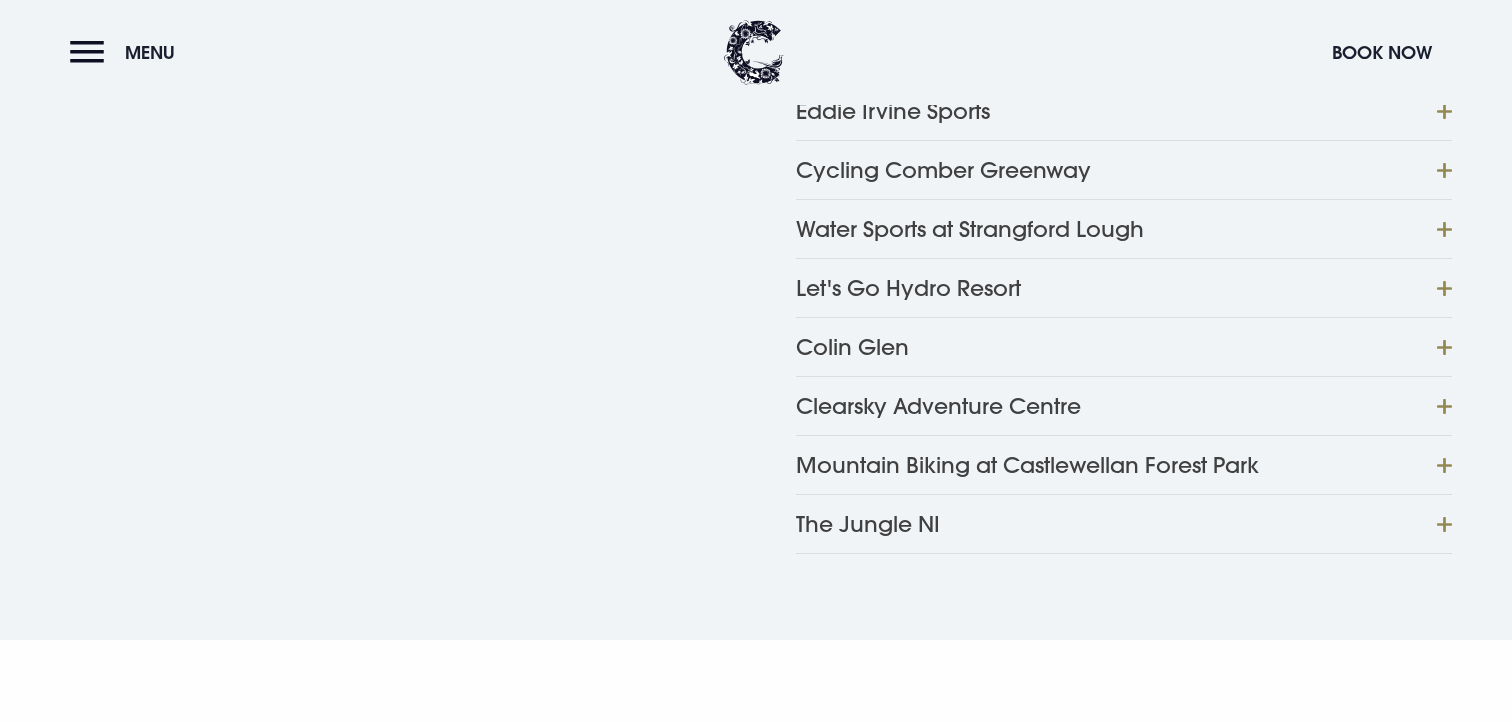 click on "10 fun things to do with kids in Bangor, Northern Ireland" at bounding box center (1167, 1134) 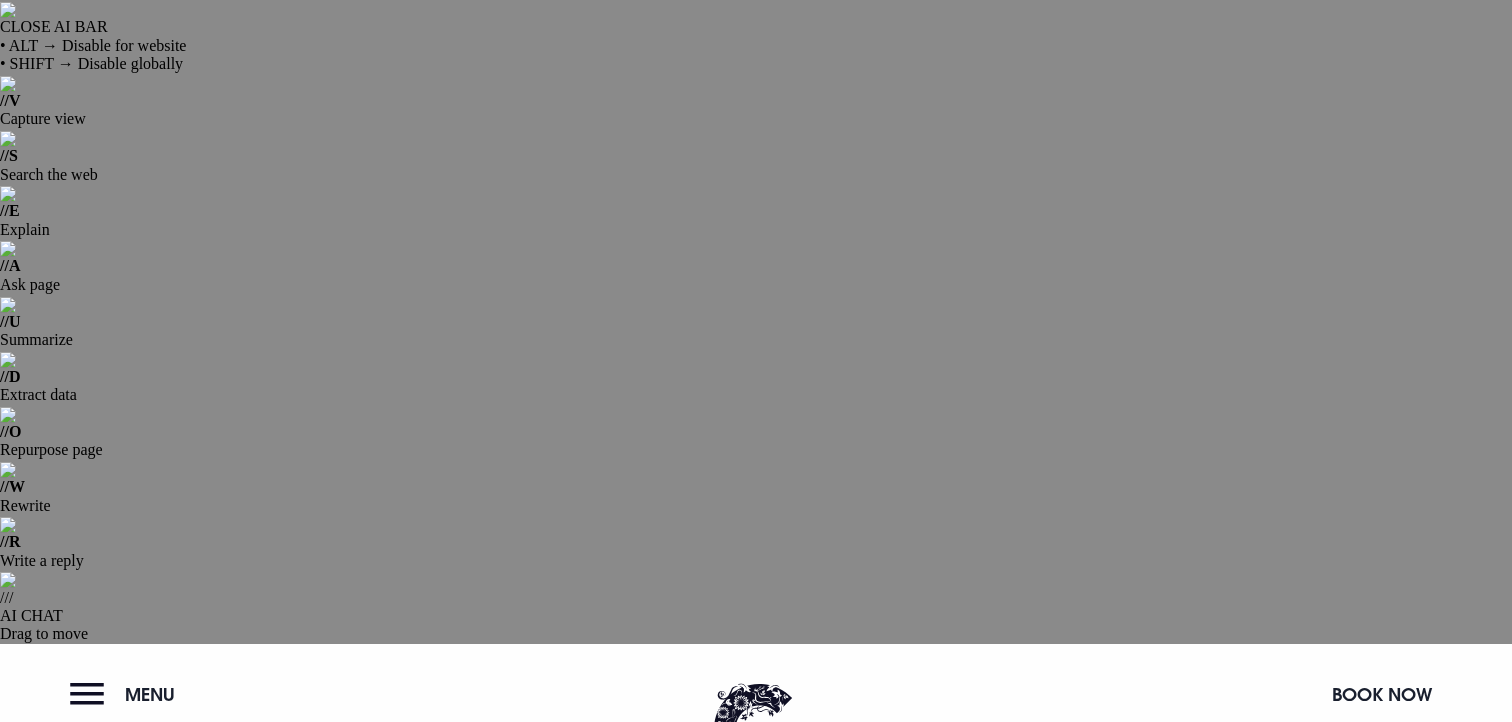 scroll, scrollTop: 0, scrollLeft: 0, axis: both 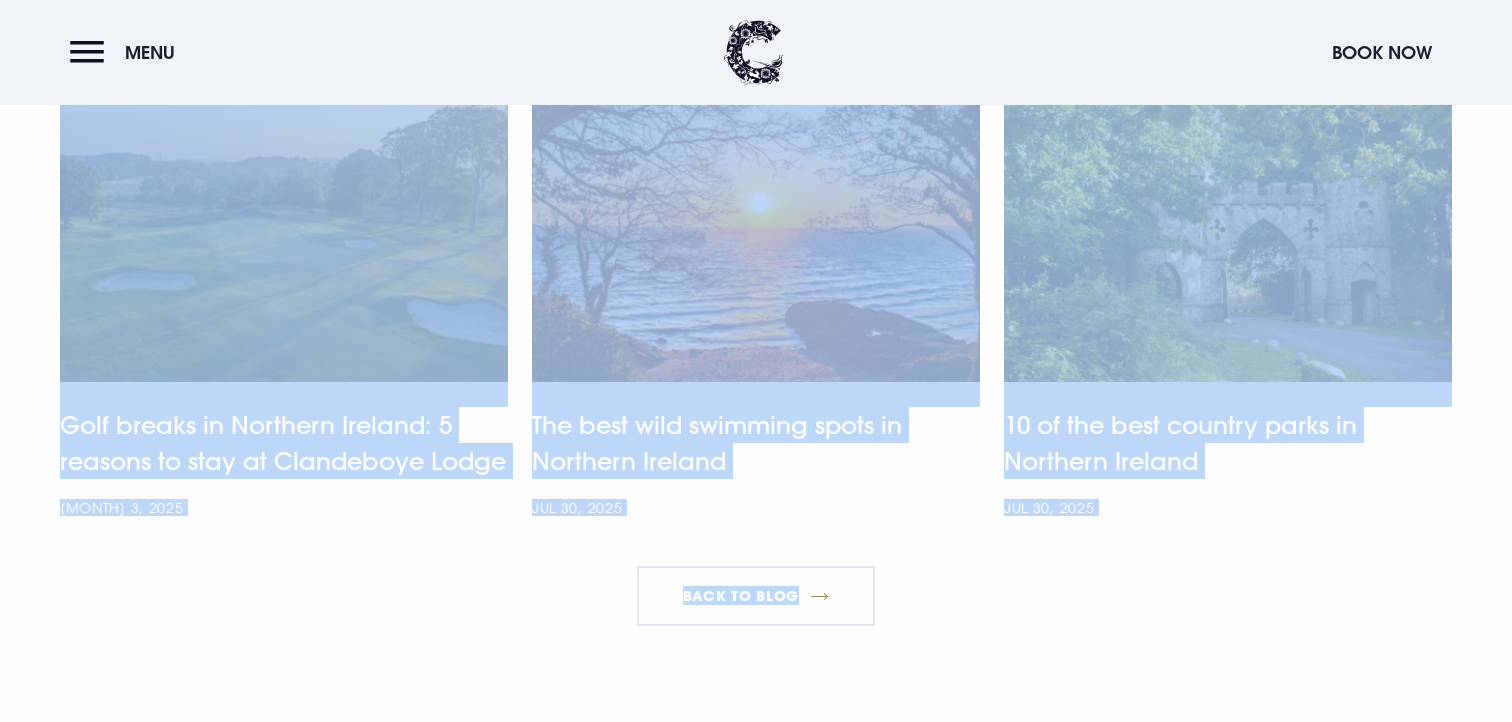 drag, startPoint x: 319, startPoint y: 323, endPoint x: 126, endPoint y: 185, distance: 237.26146 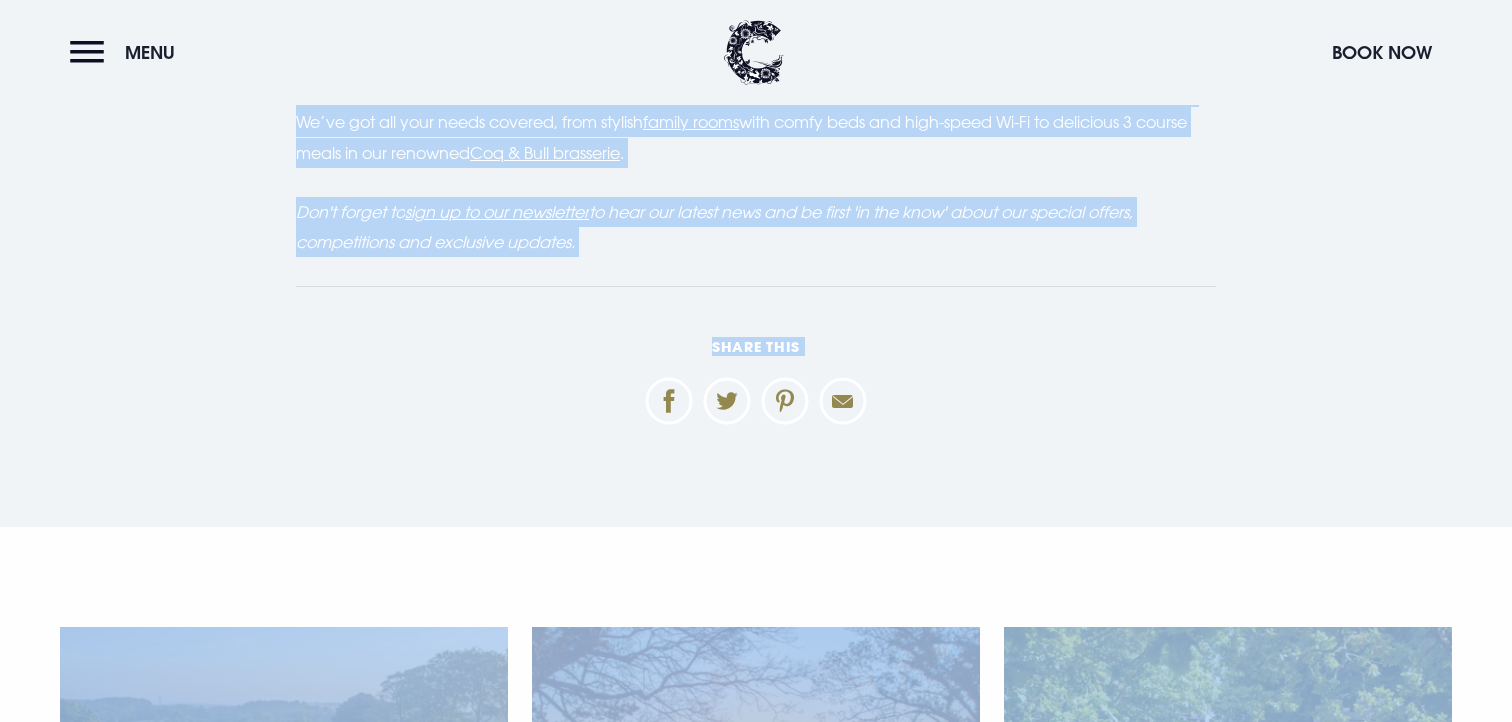 copy on "10 fun things to do with kids in [CITY], [STATE] Looking for something fun to do with the kids? Whether it's the weekend or a half-term or holiday, here are 10 family-fun things to near [CITY]. 1. Pickie Funpark Courtesy of Ards and North Down Borough Council For a day filled with family fun in [CITY], check out Pickie Funpark. This play park offers a range of exciting things that kids will enjoy, such as the Pickie Puffer steam train, giant Pickie pedal swans, the Adventure Playground, electric cars, and an 18-hole nautical themed mini golf course. 2. Crawfordsburn Country Park For families that love the outdoors, Crawfordsburn Country Park offers a range of walking trails suitable for all ages and abilities. Choose from the Glen walk (1.5 miles), the Meadow walk (2 miles), or the Coastal walk (3.8 miles). It's also the perfect spot for a picnic ! 3. Ulster Folk & Transport Museum Courtesy of Tourism Northern Ireland Step back in time at the Ulster Folk & T..." 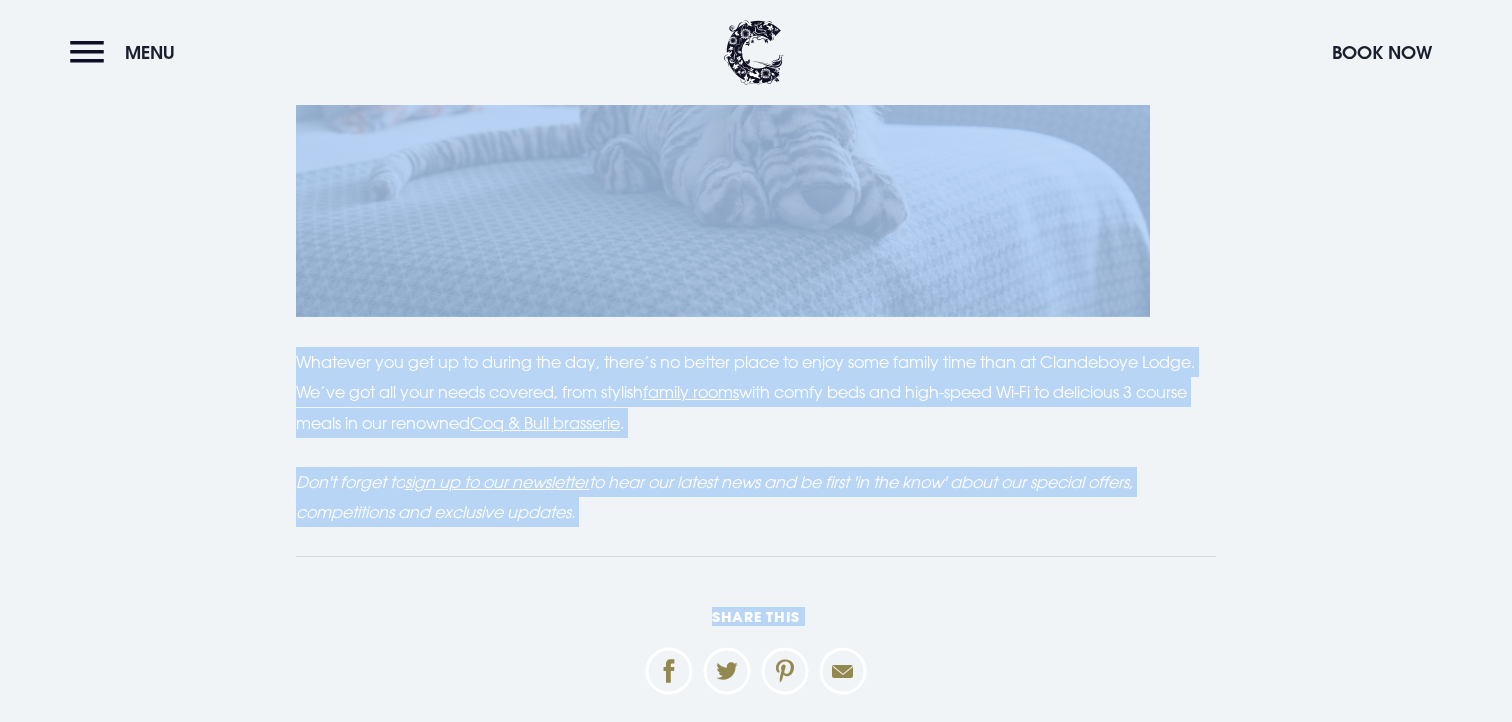 scroll, scrollTop: 9135, scrollLeft: 0, axis: vertical 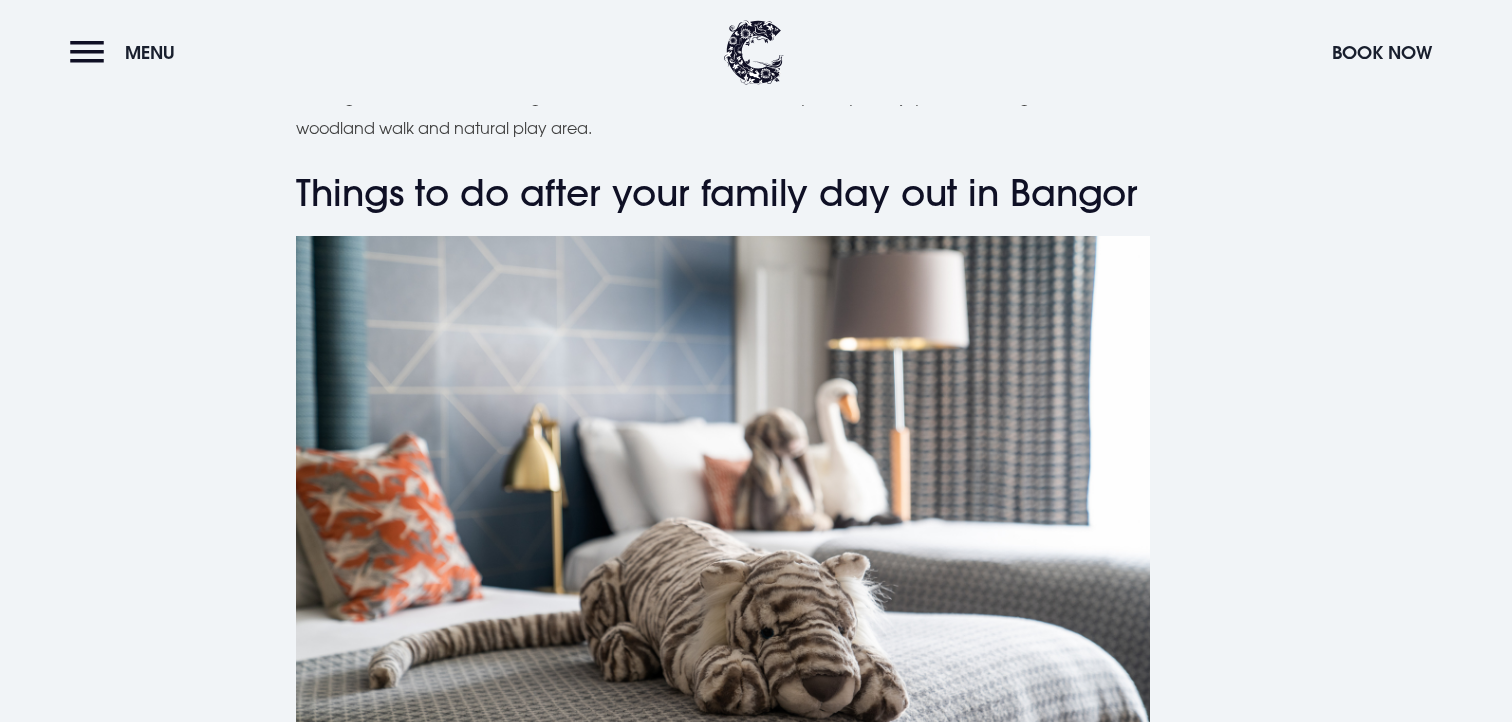 click on "Looking for something fun to do with the kids? Whether it's the weekend or a half-term or holiday, here are 10 family-fun things to near [CITY]. 1. Pickie Funpark Courtesy of Ards and North Down Borough Council For a day filled with family fun in [CITY], check out Pickie Funpark. This play park offers a range of exciting things that kids will enjoy, such as the Pickie Puffer steam train, giant Pickie pedal swans, the Adventure Playground, electric cars, and an 18-hole nautical themed mini golf course. 2. Crawfordsburn Country Park For families that love the outdoors, Crawfordsburn Country Park offers a range of walking trails suitable for all ages and abilities. Choose from the Glen walk (1.5 miles), the Meadow walk (2 miles), or the Coastal walk (3.8 miles). It's also the perfect spot for a picnic ! 3. Ulster Folk & Transport Museum Courtesy of Tourism Northern Ireland 4. [CITY] Aurora Aquatic & Leisure Complex 5. Blackwood Golf Centre Coq & Bull brasserie 6. Exploris Aquarium" at bounding box center (756, -3348) 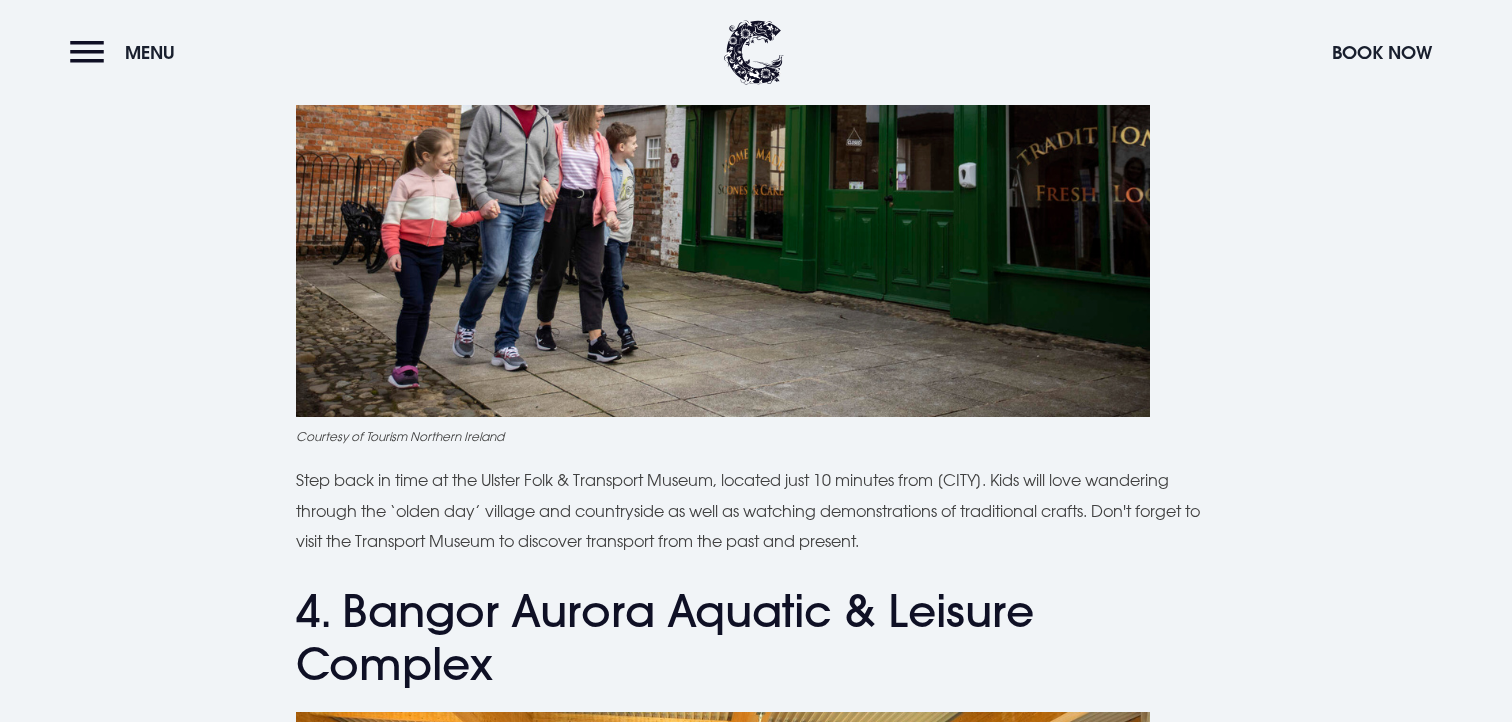 scroll, scrollTop: 0, scrollLeft: 0, axis: both 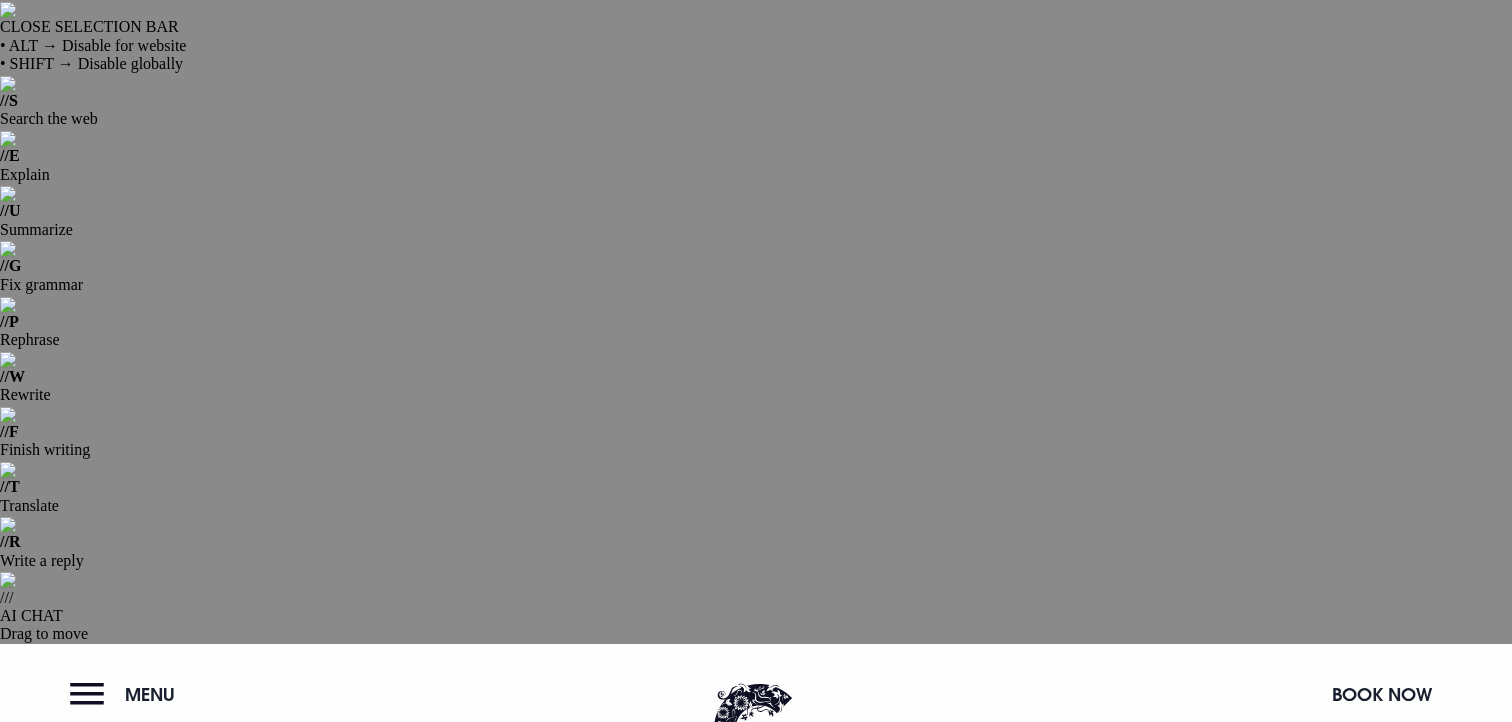 drag, startPoint x: 586, startPoint y: 397, endPoint x: 313, endPoint y: 337, distance: 279.51566 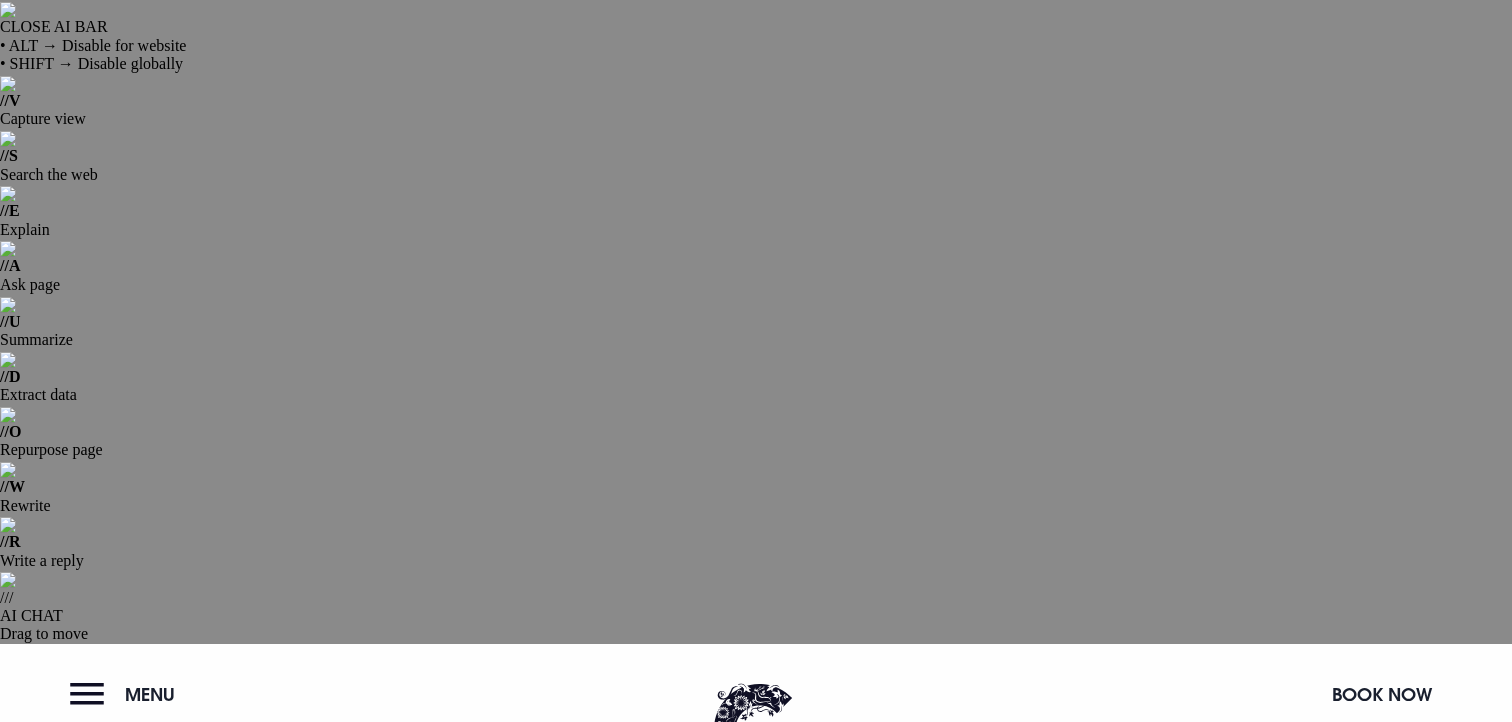 click on "Clandeblog 10 fun things to do with kids in [CITY], [STATE]" at bounding box center (756, 1005) 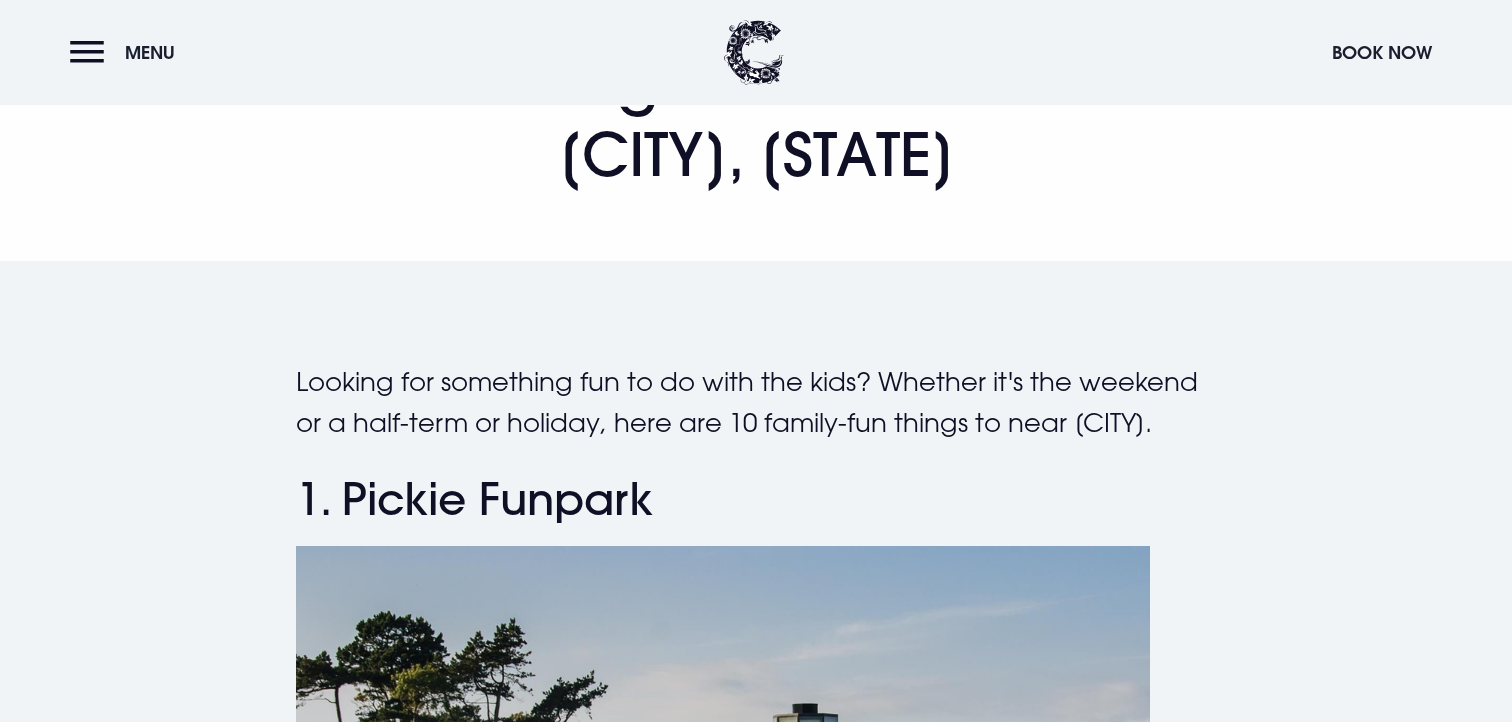 scroll, scrollTop: 0, scrollLeft: 0, axis: both 